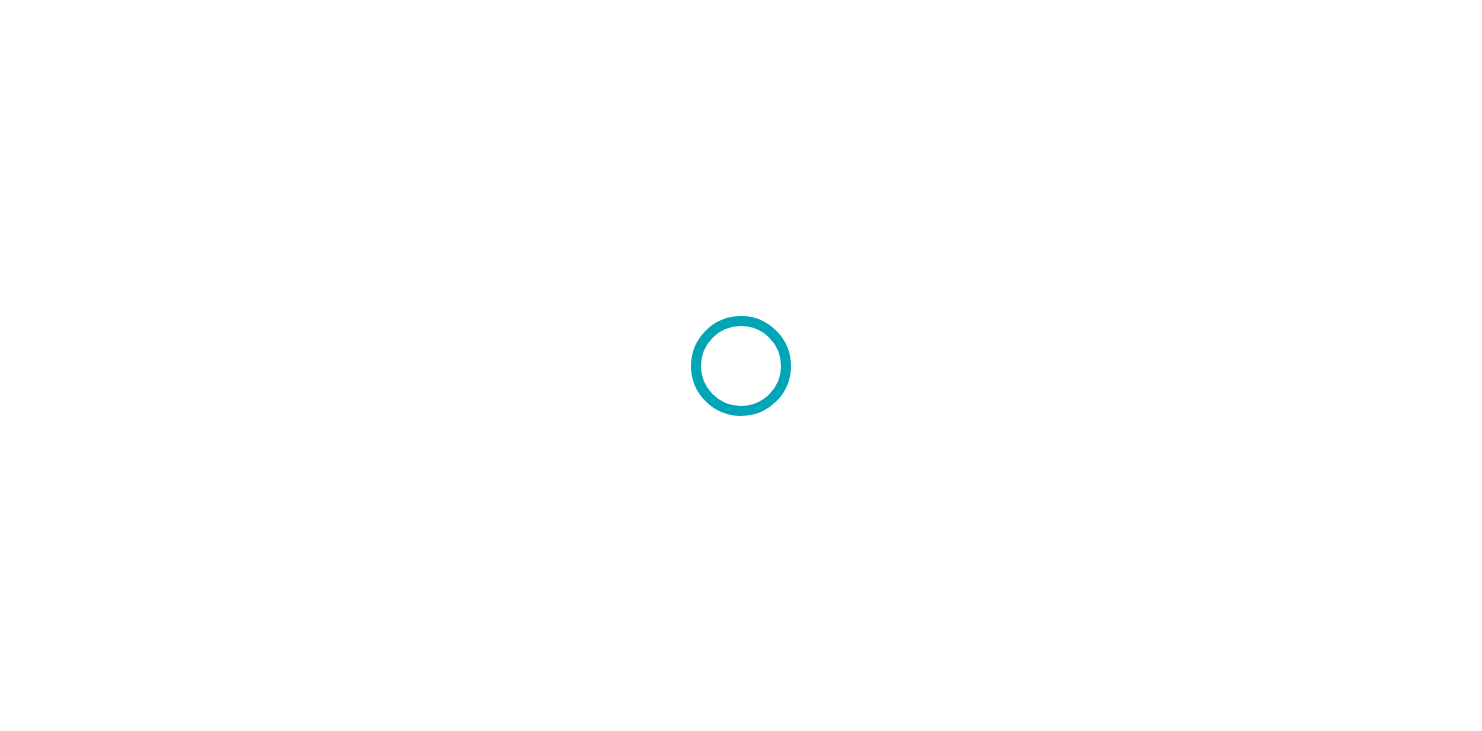 scroll, scrollTop: 0, scrollLeft: 0, axis: both 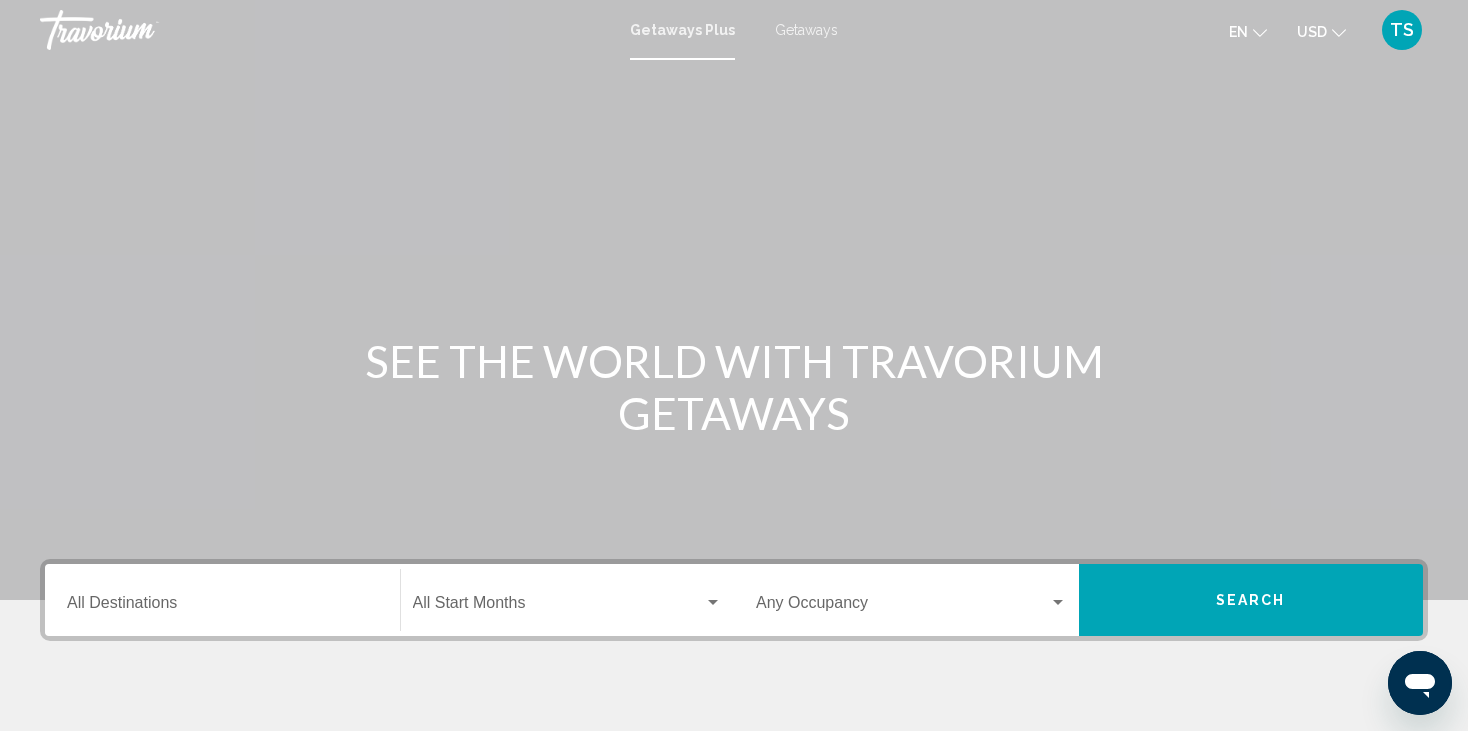click on "Getaways Plus" at bounding box center (682, 30) 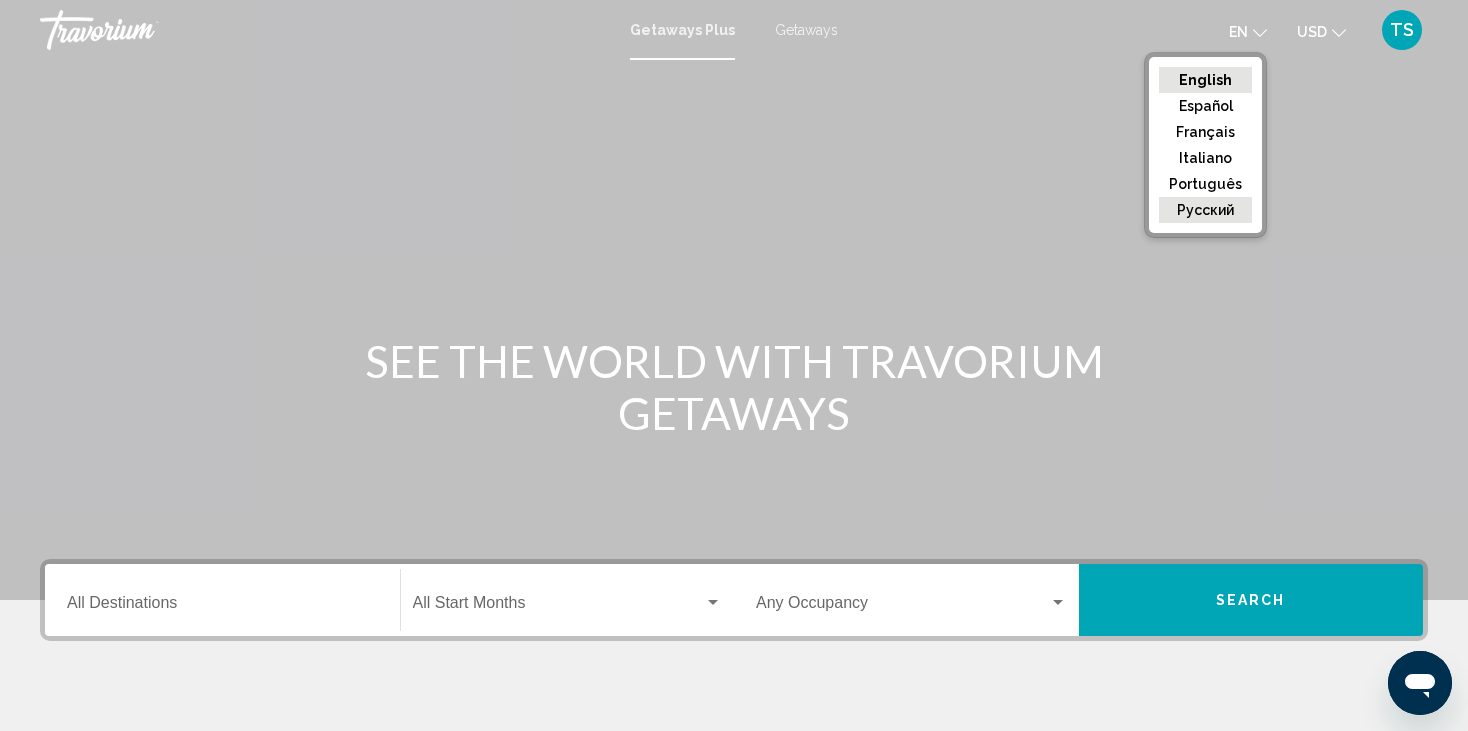 click on "русский" 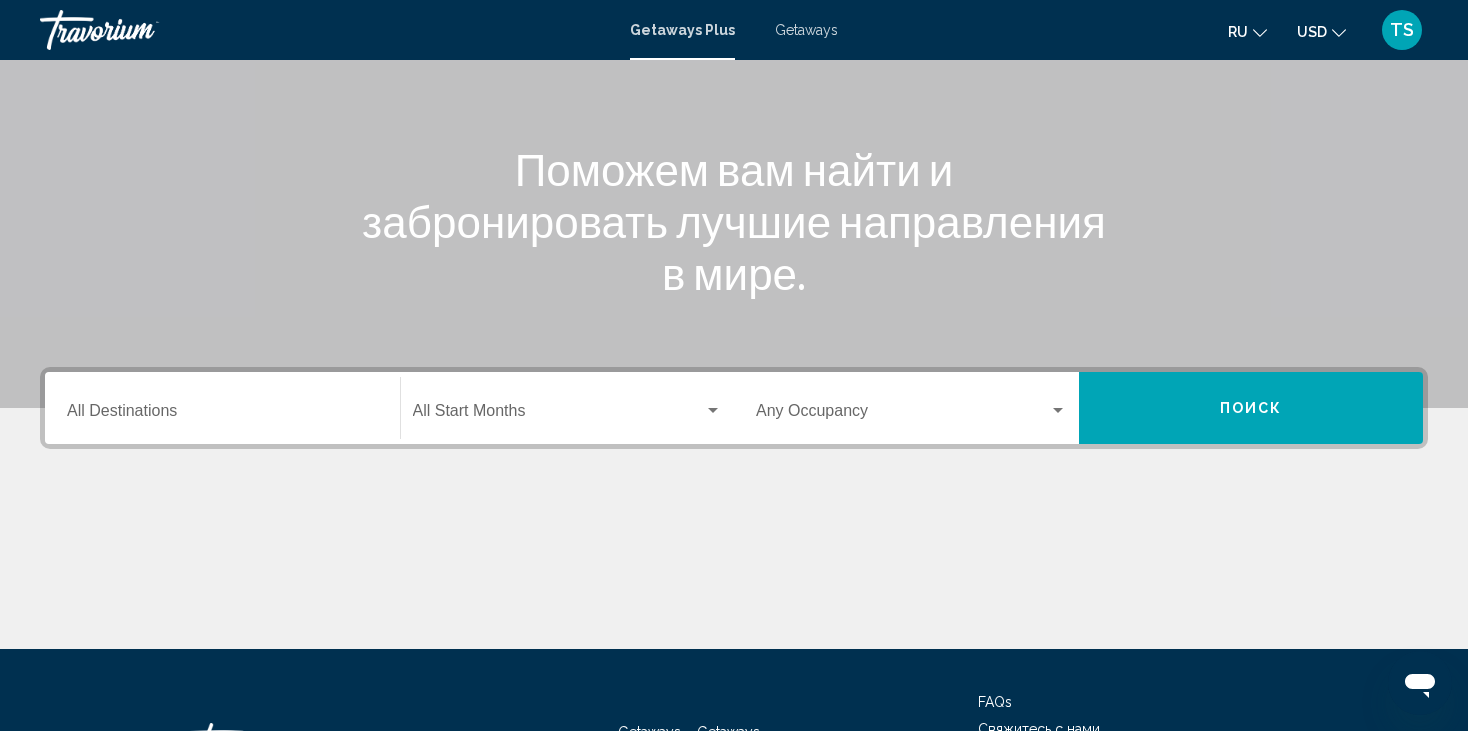 scroll, scrollTop: 200, scrollLeft: 0, axis: vertical 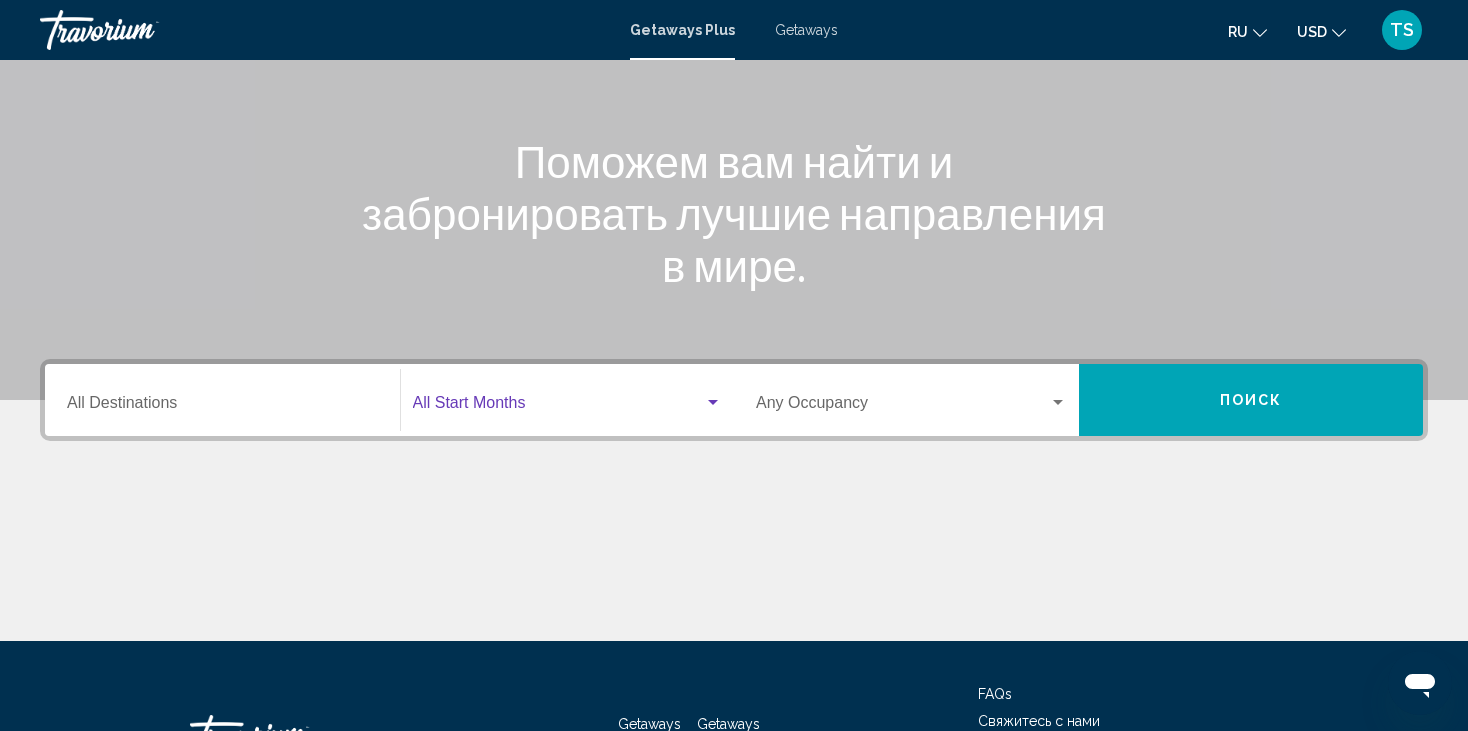 click at bounding box center (713, 402) 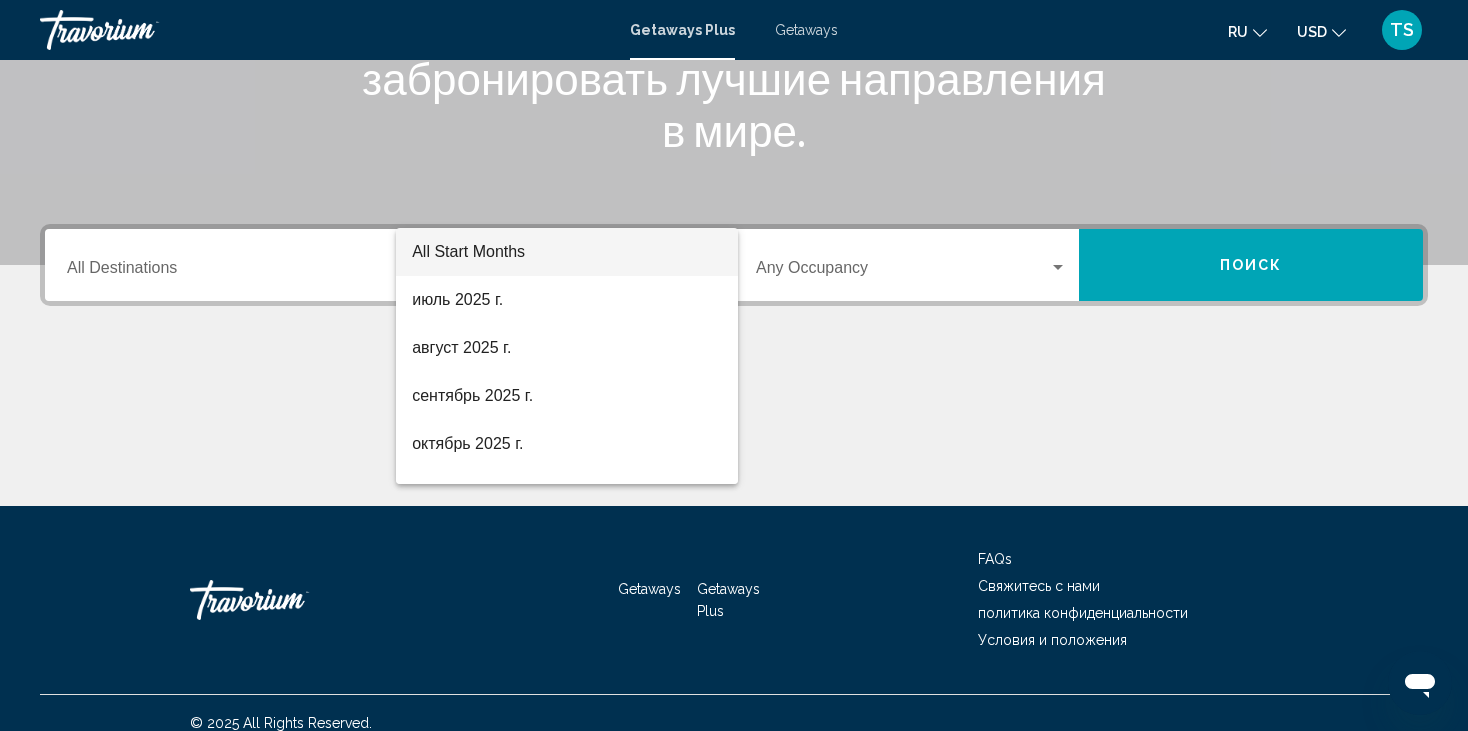 scroll, scrollTop: 354, scrollLeft: 0, axis: vertical 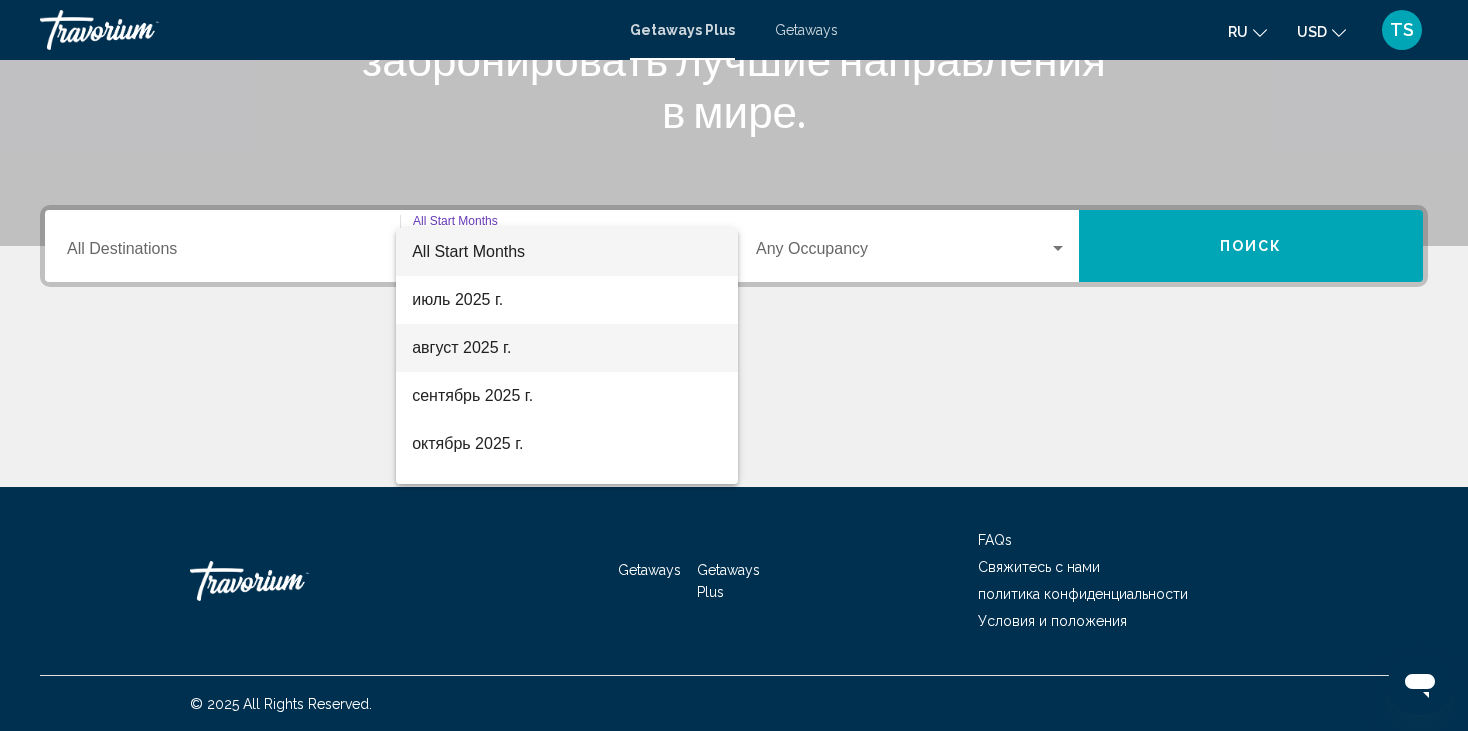 click on "август 2025 г." at bounding box center (567, 348) 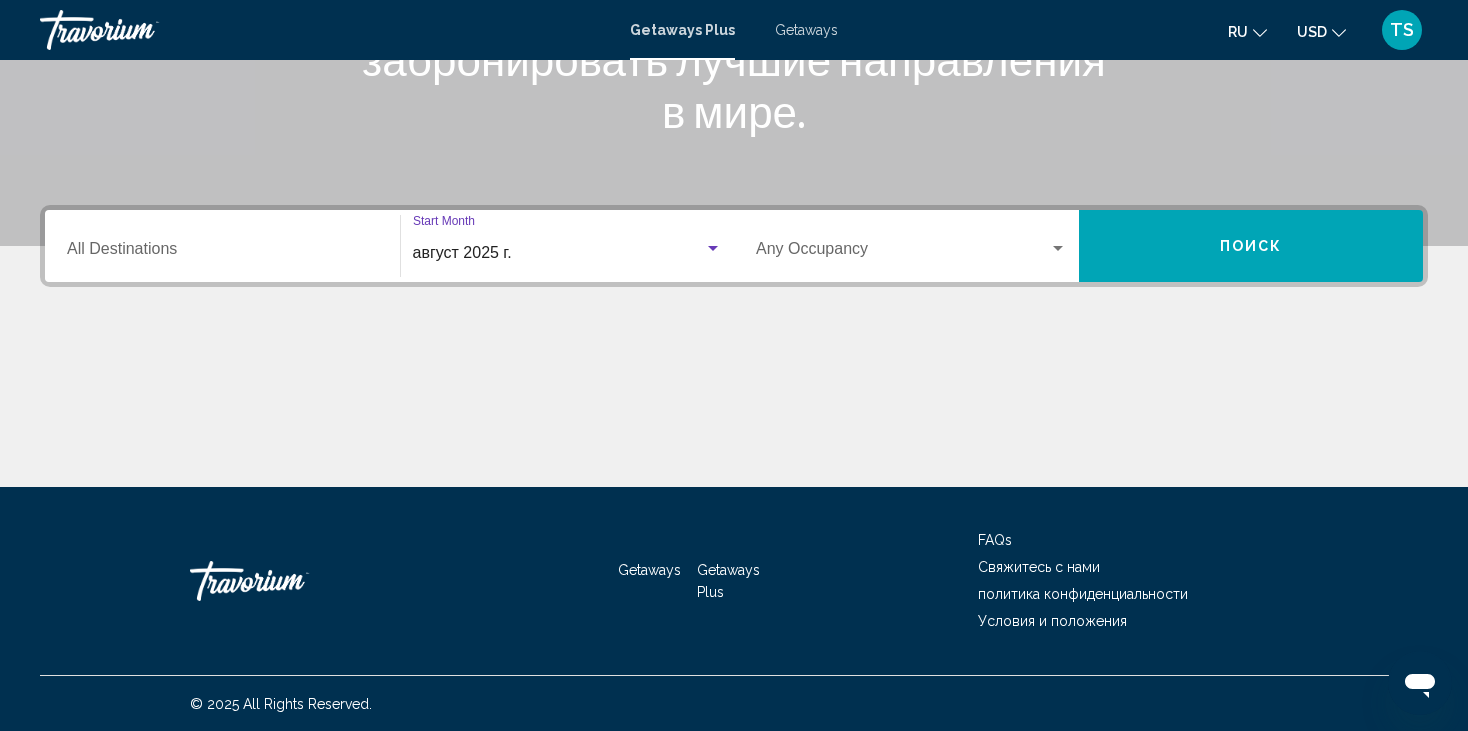 click at bounding box center [1058, 248] 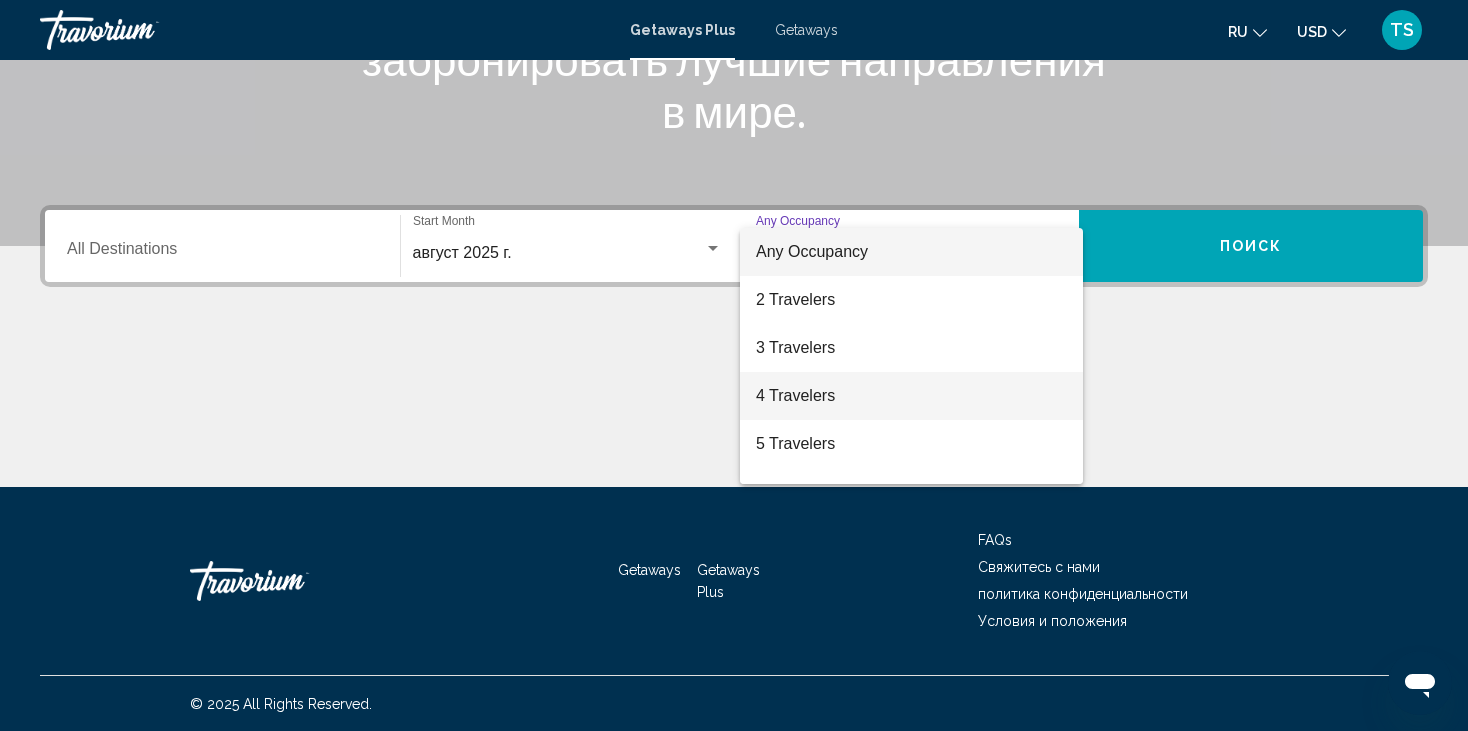 click on "4 Travelers" at bounding box center (911, 396) 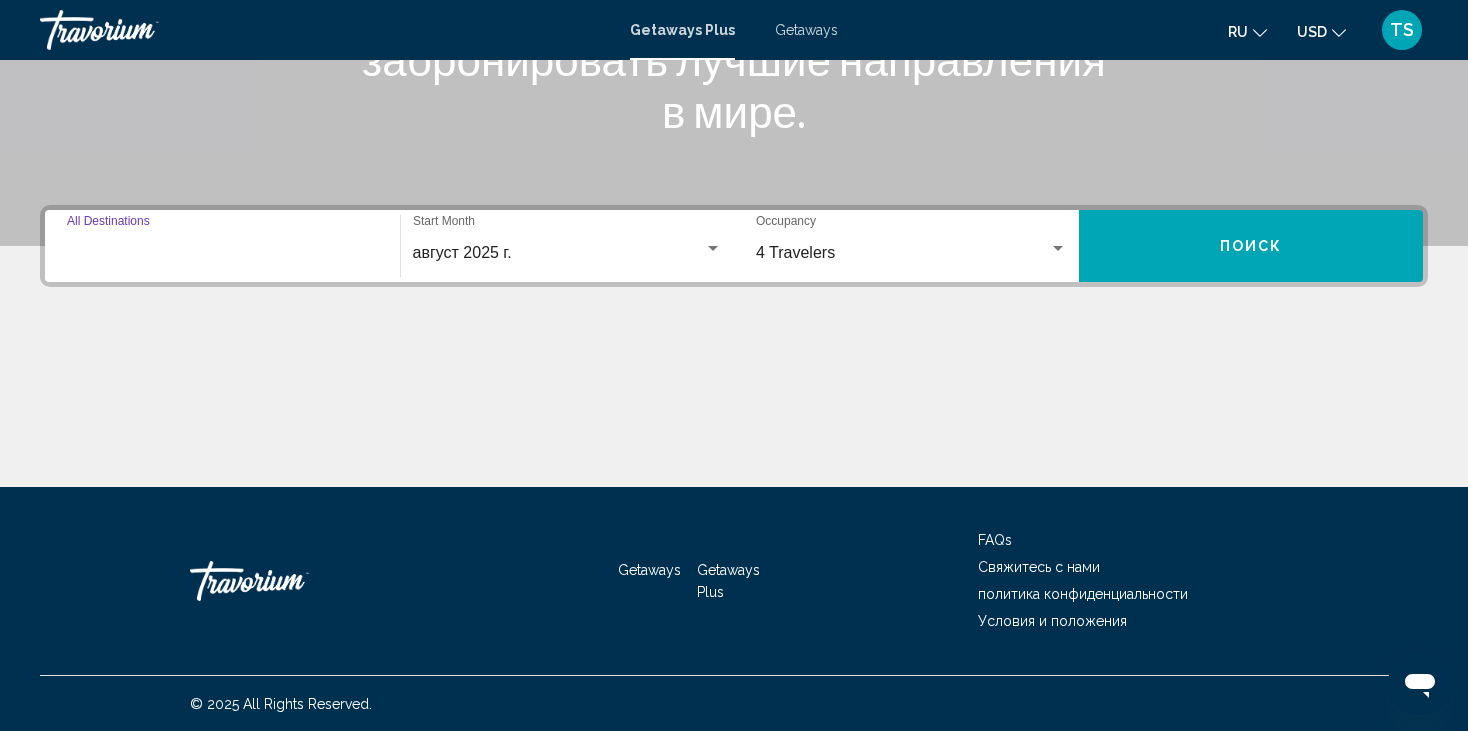 click on "Destination All Destinations" at bounding box center [222, 253] 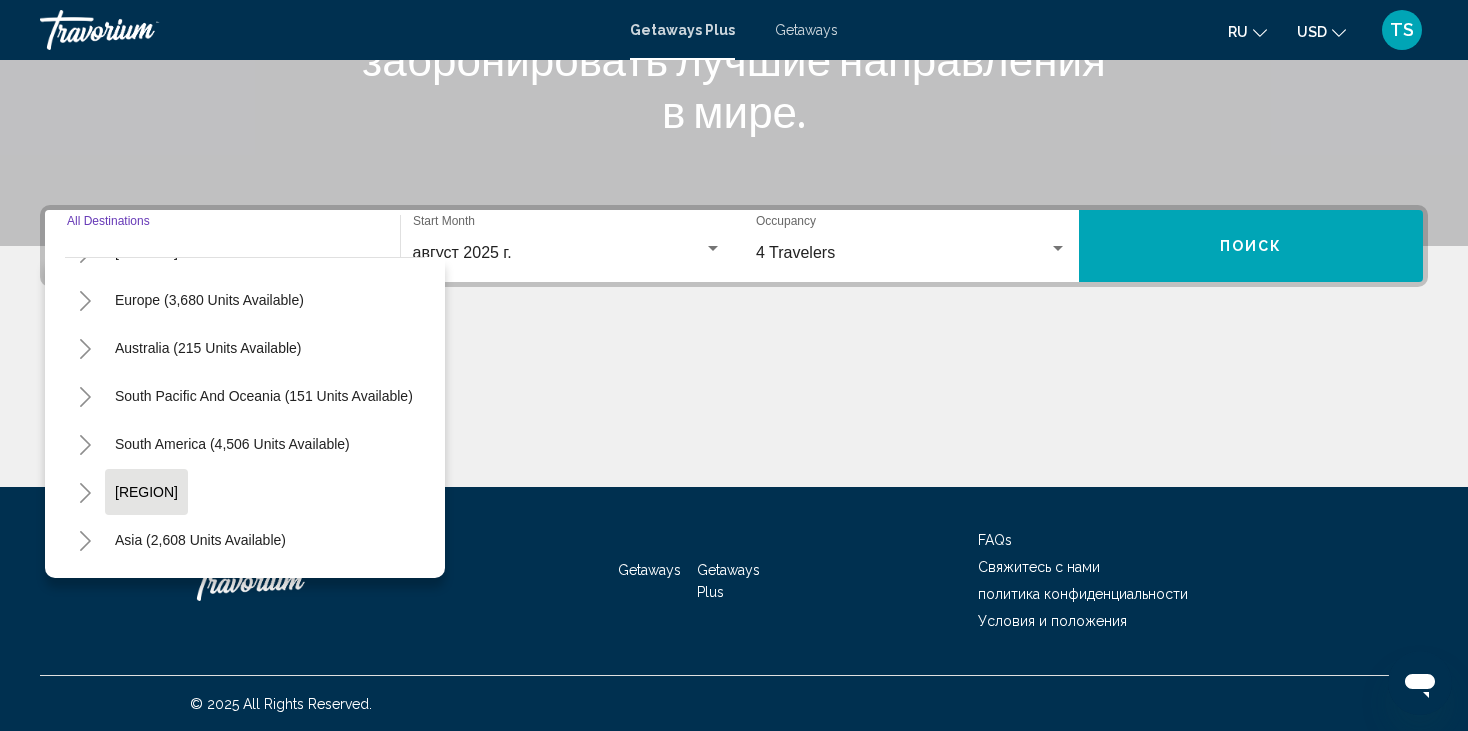 scroll, scrollTop: 138, scrollLeft: 0, axis: vertical 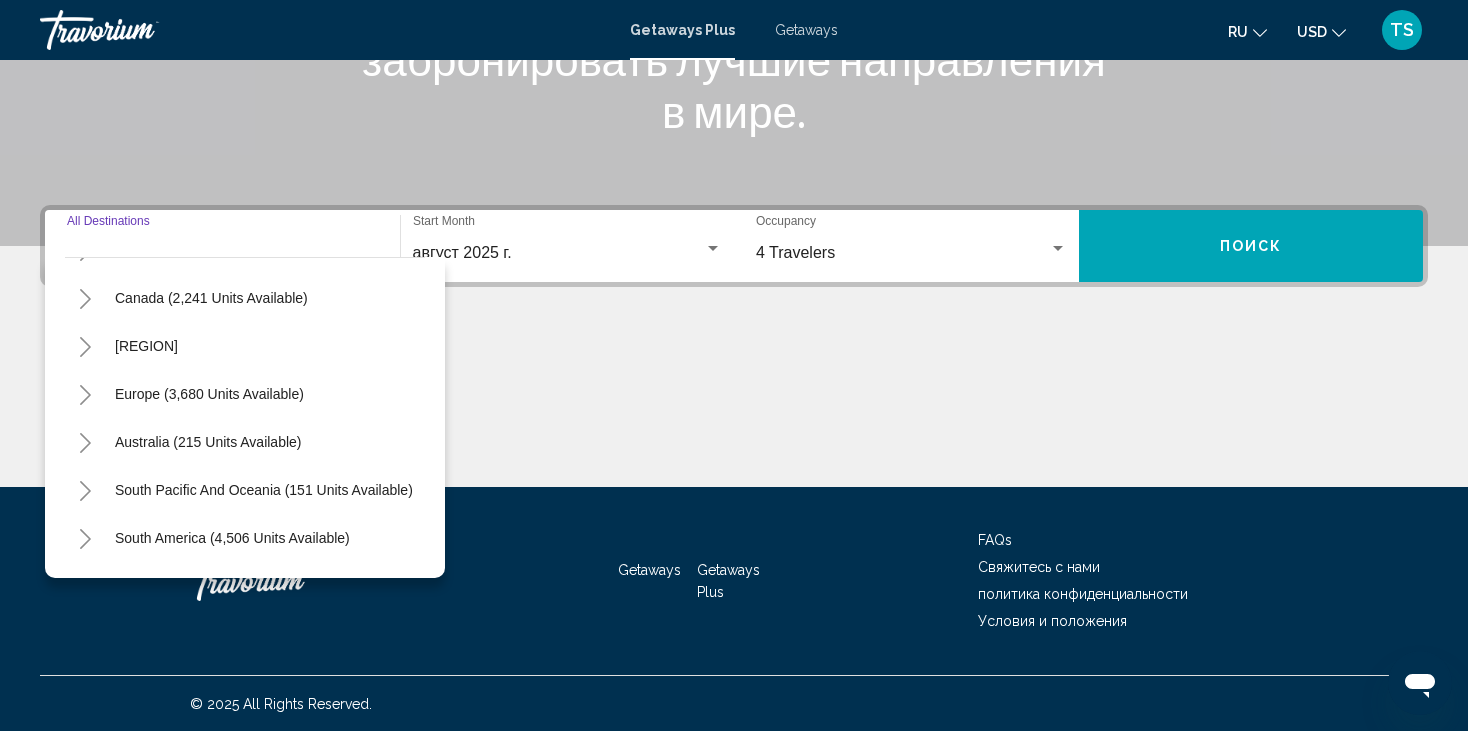 click on "Europe (3,680 units available)" at bounding box center (208, 442) 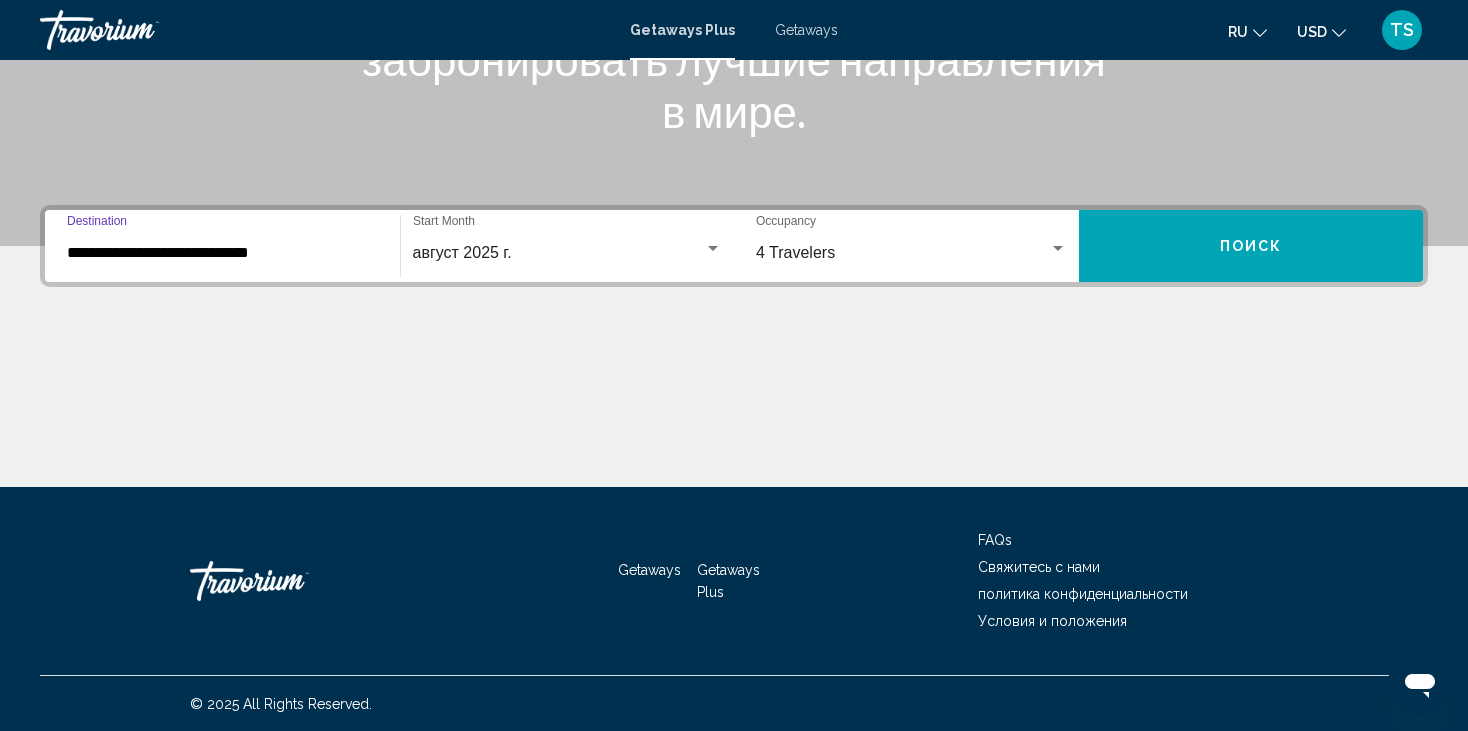 click on "Поиск" at bounding box center (1251, 246) 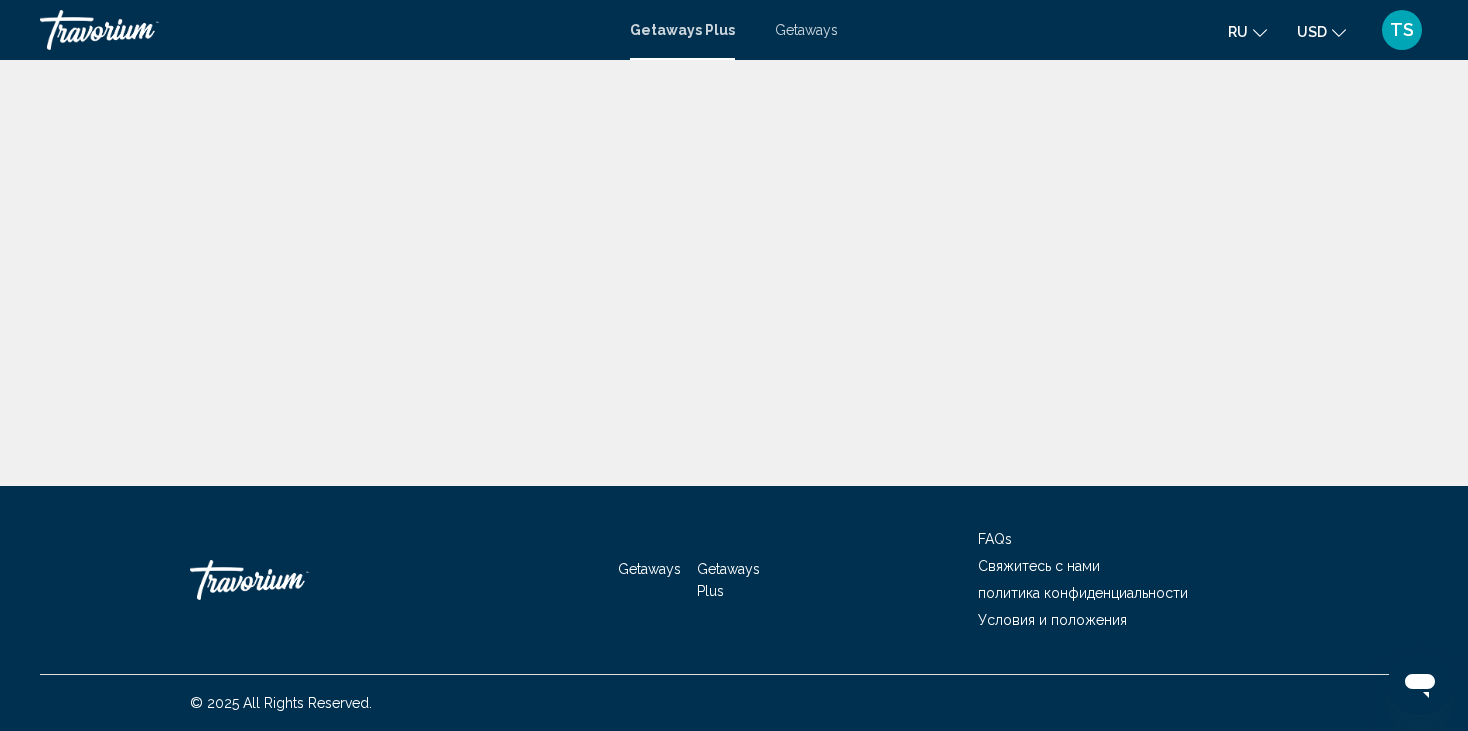 scroll, scrollTop: 0, scrollLeft: 0, axis: both 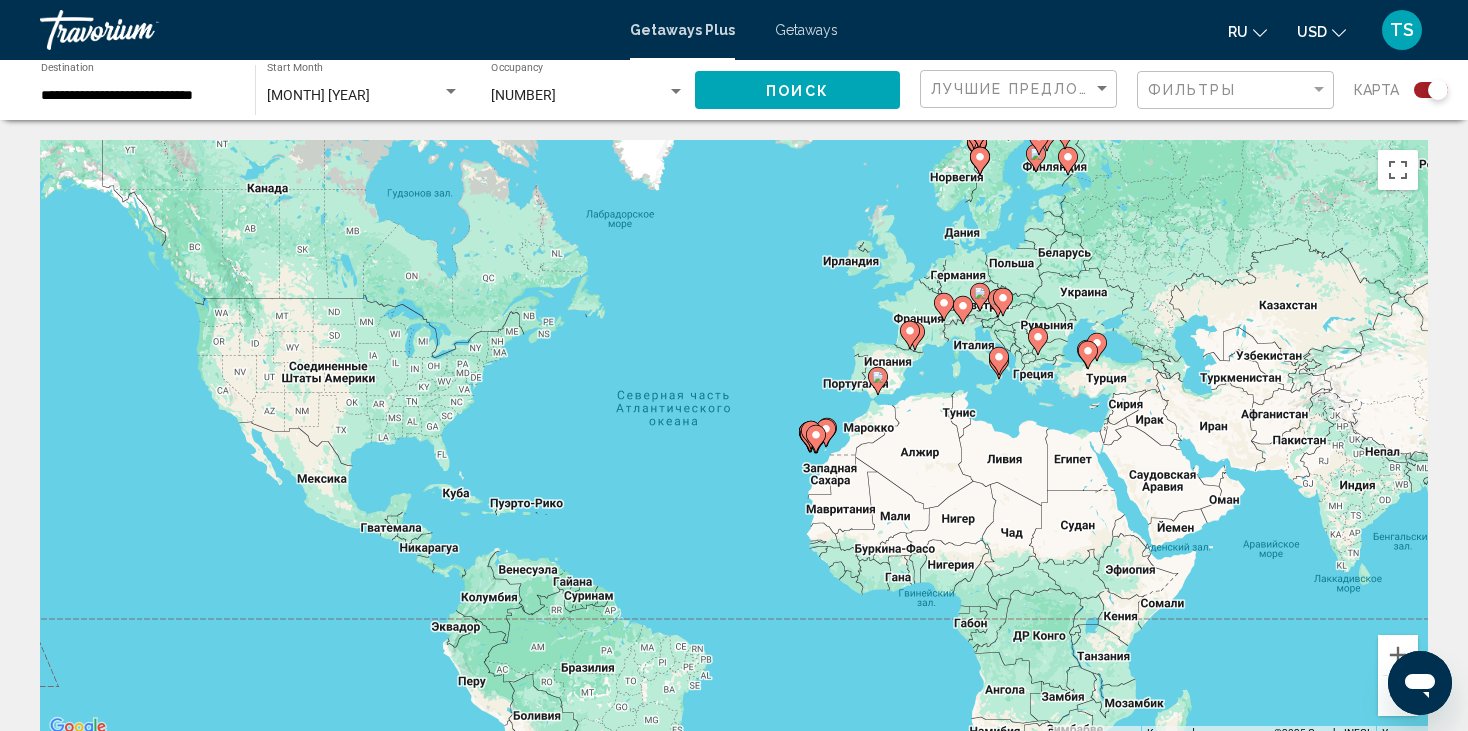 click 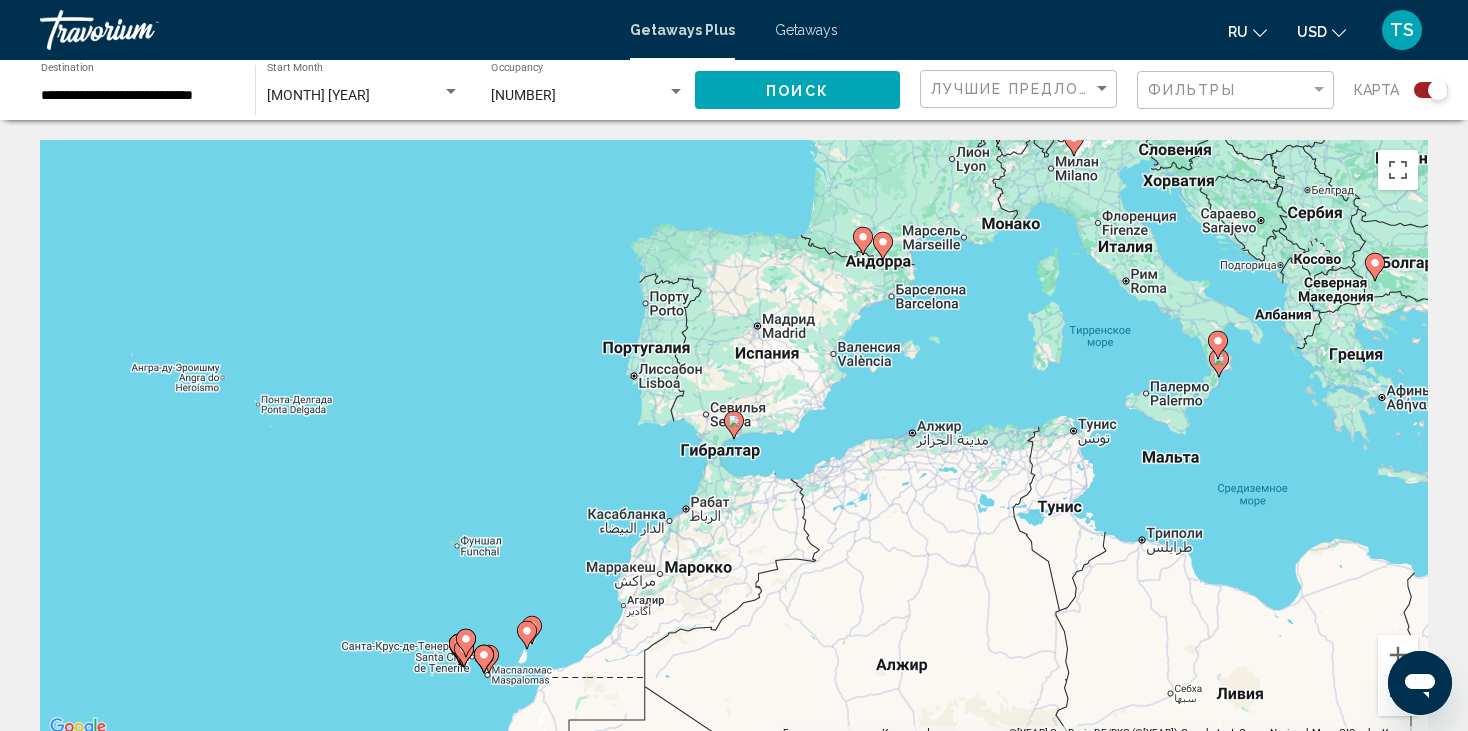 click 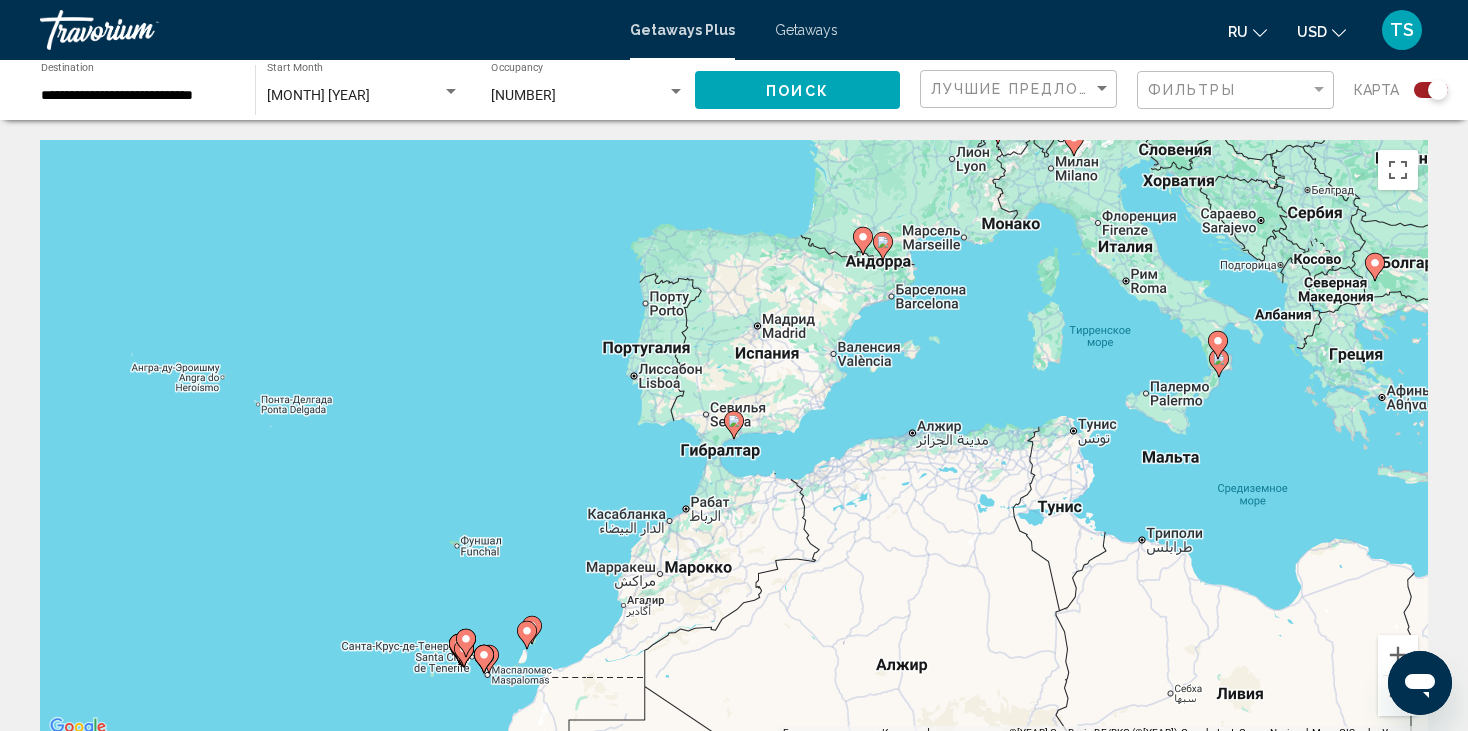 type on "**********" 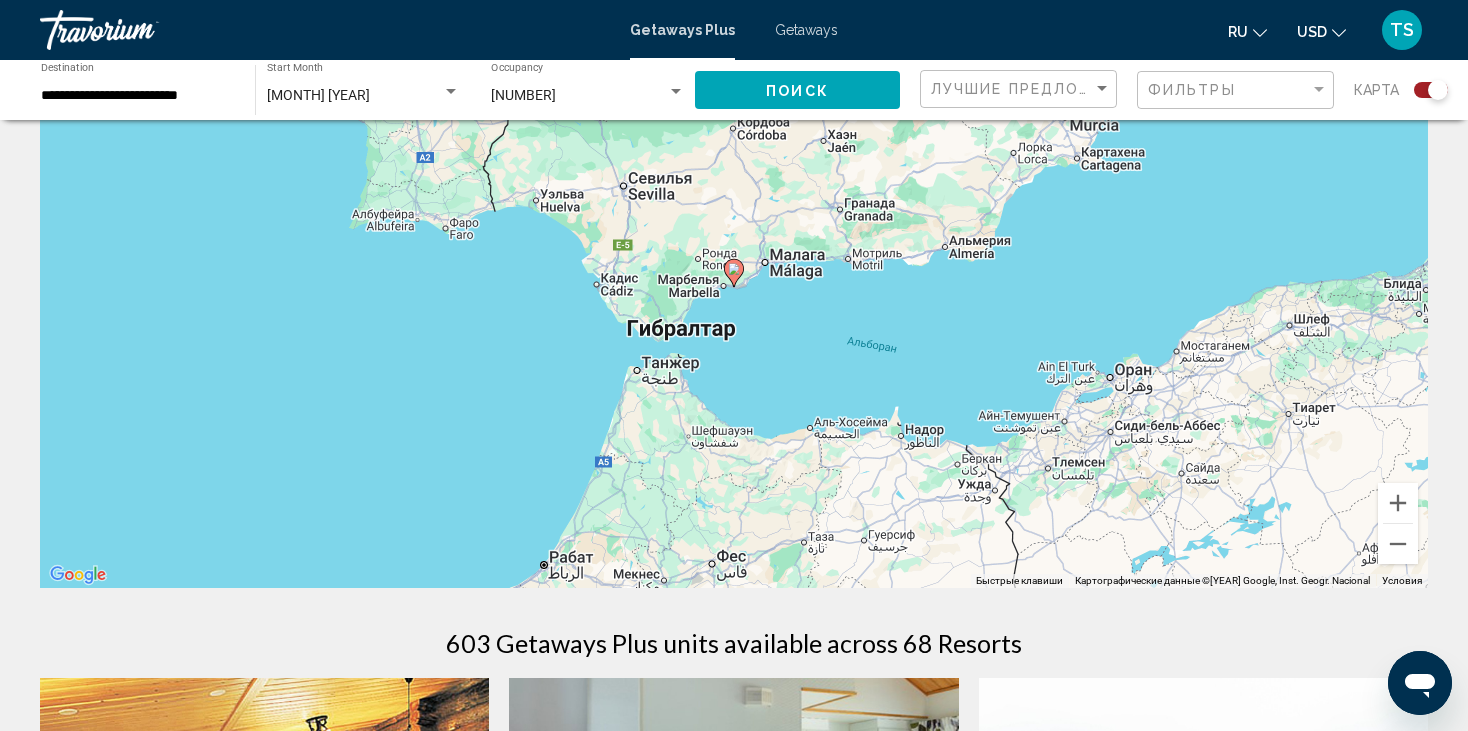 scroll, scrollTop: 0, scrollLeft: 0, axis: both 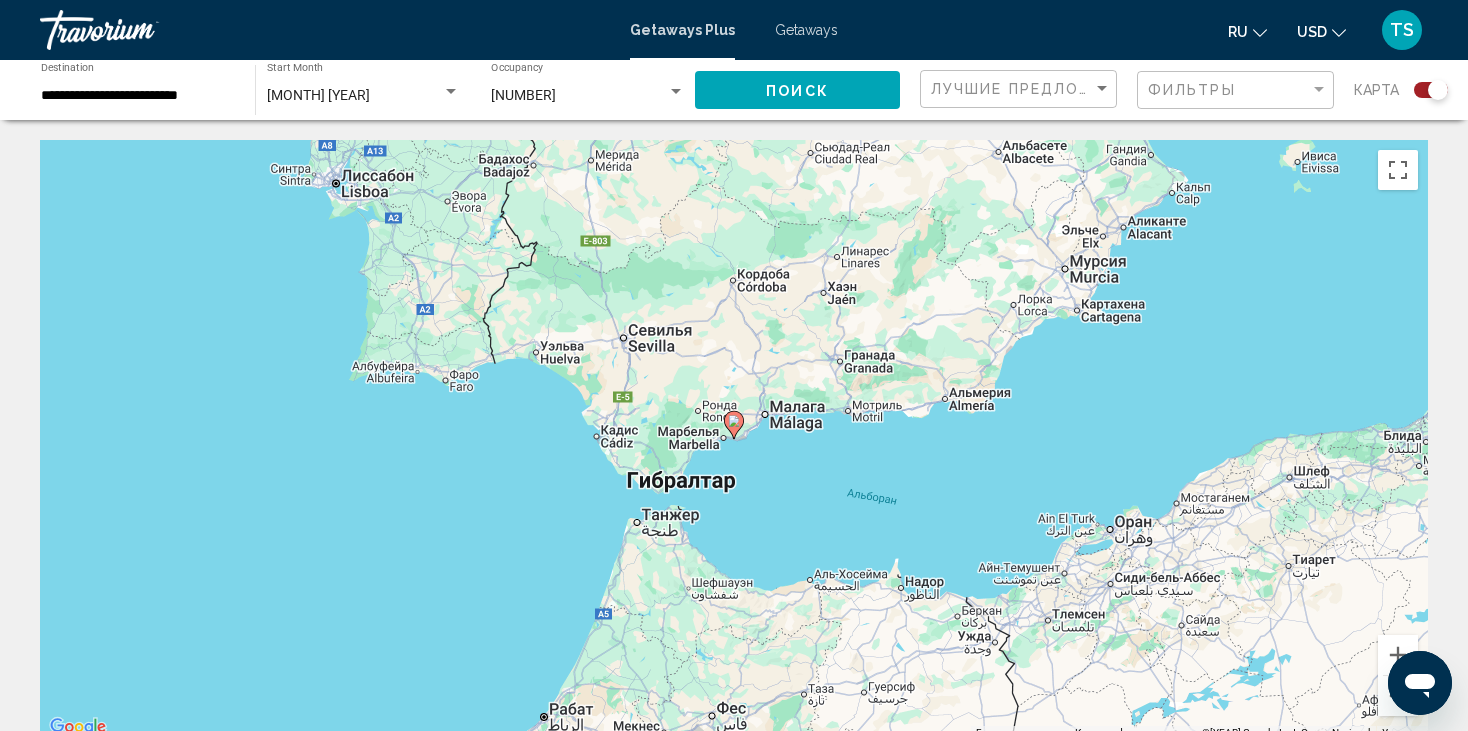 click 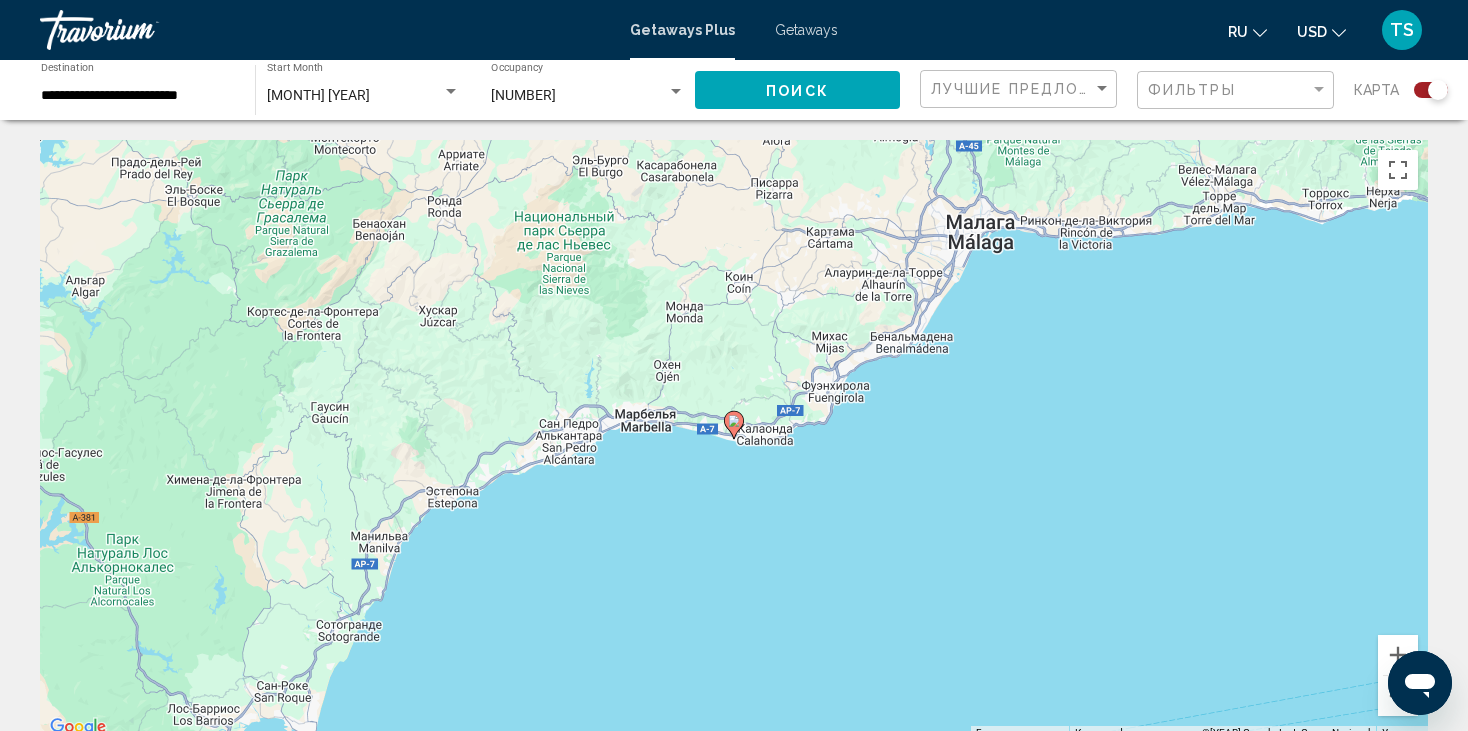 click 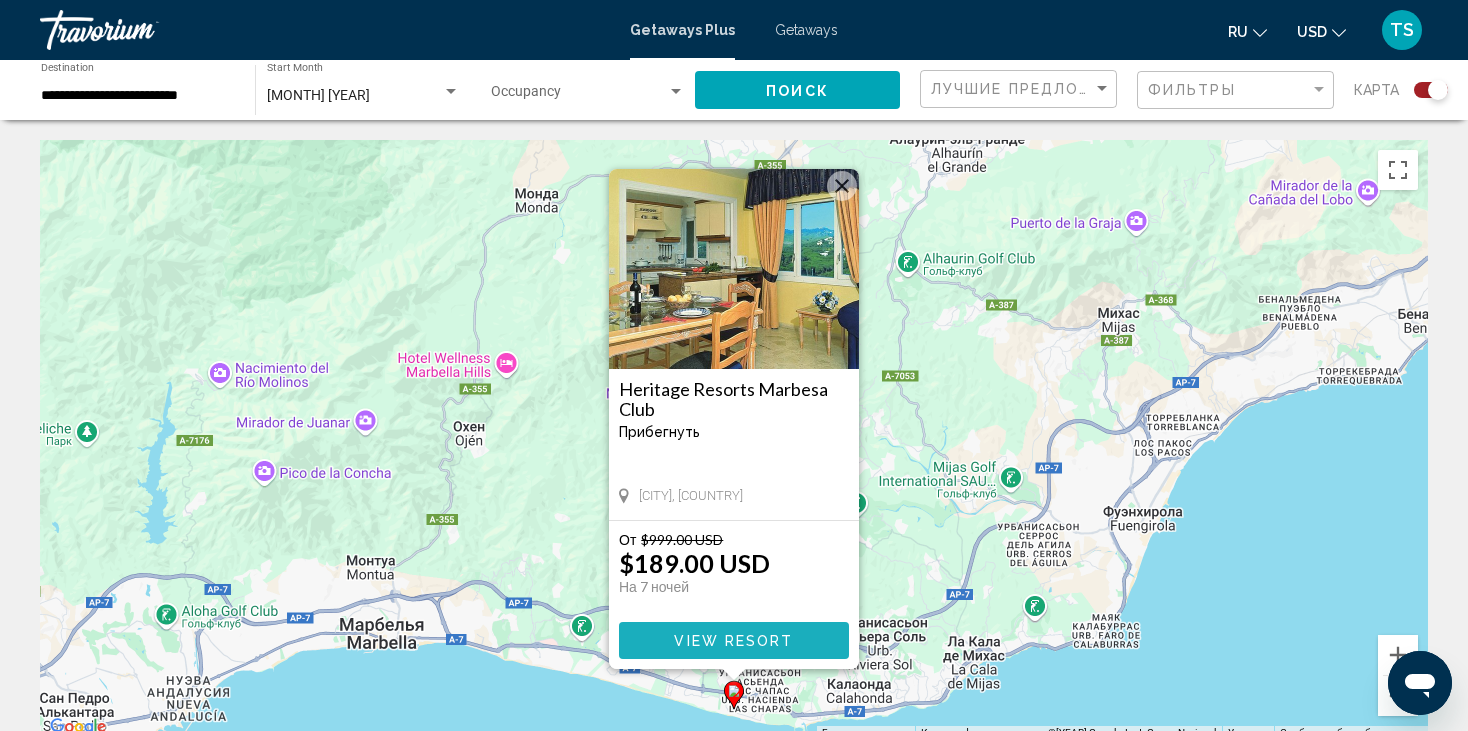 click on "View Resort" at bounding box center (734, 640) 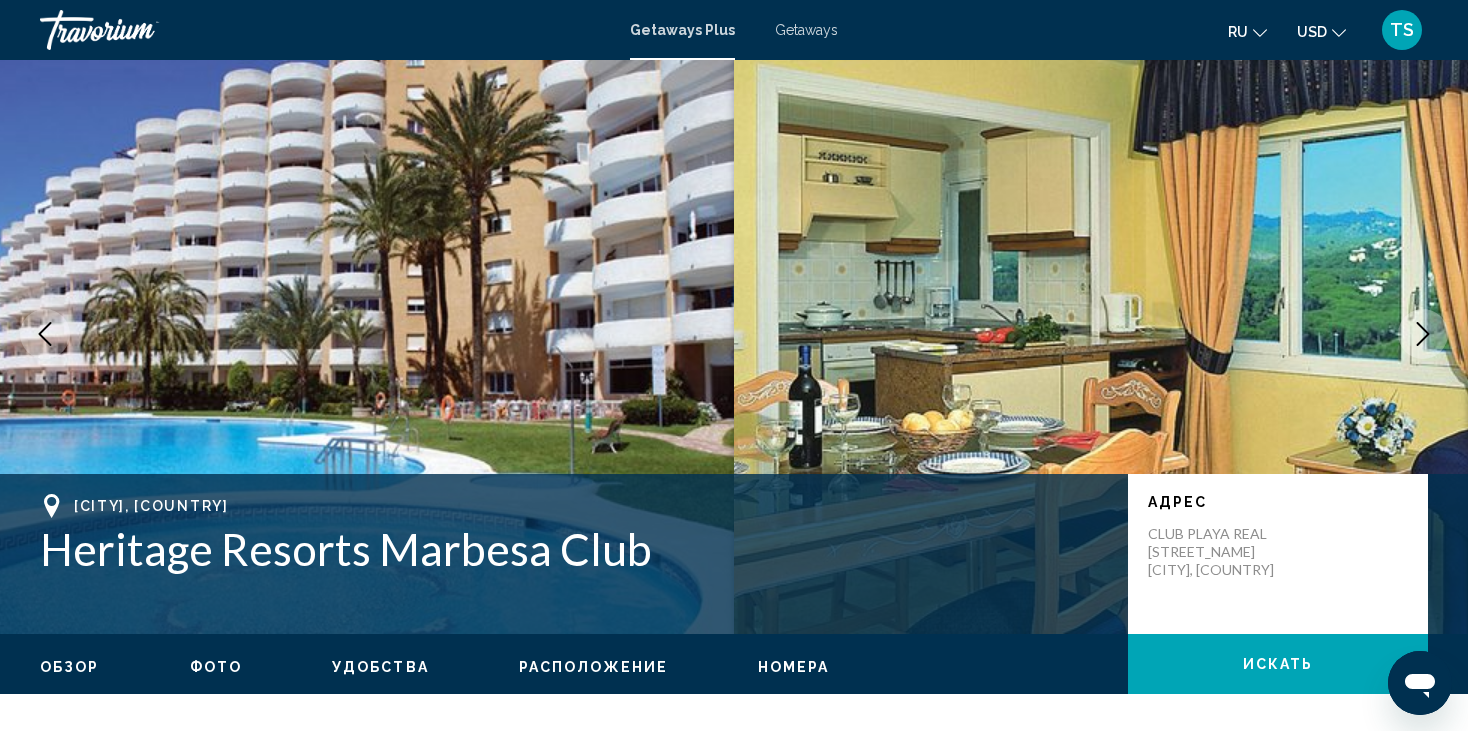 scroll, scrollTop: 0, scrollLeft: 0, axis: both 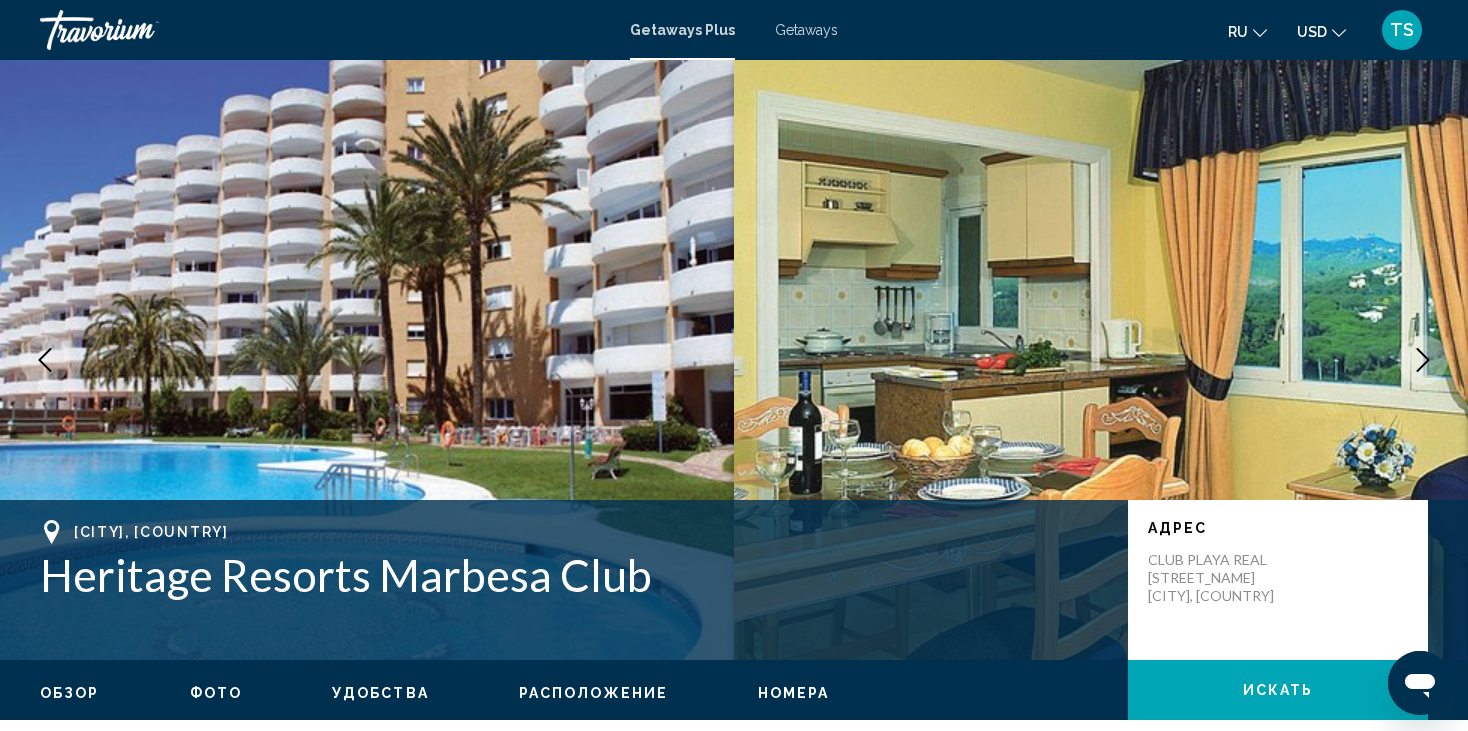click on "Getaways" at bounding box center (806, 30) 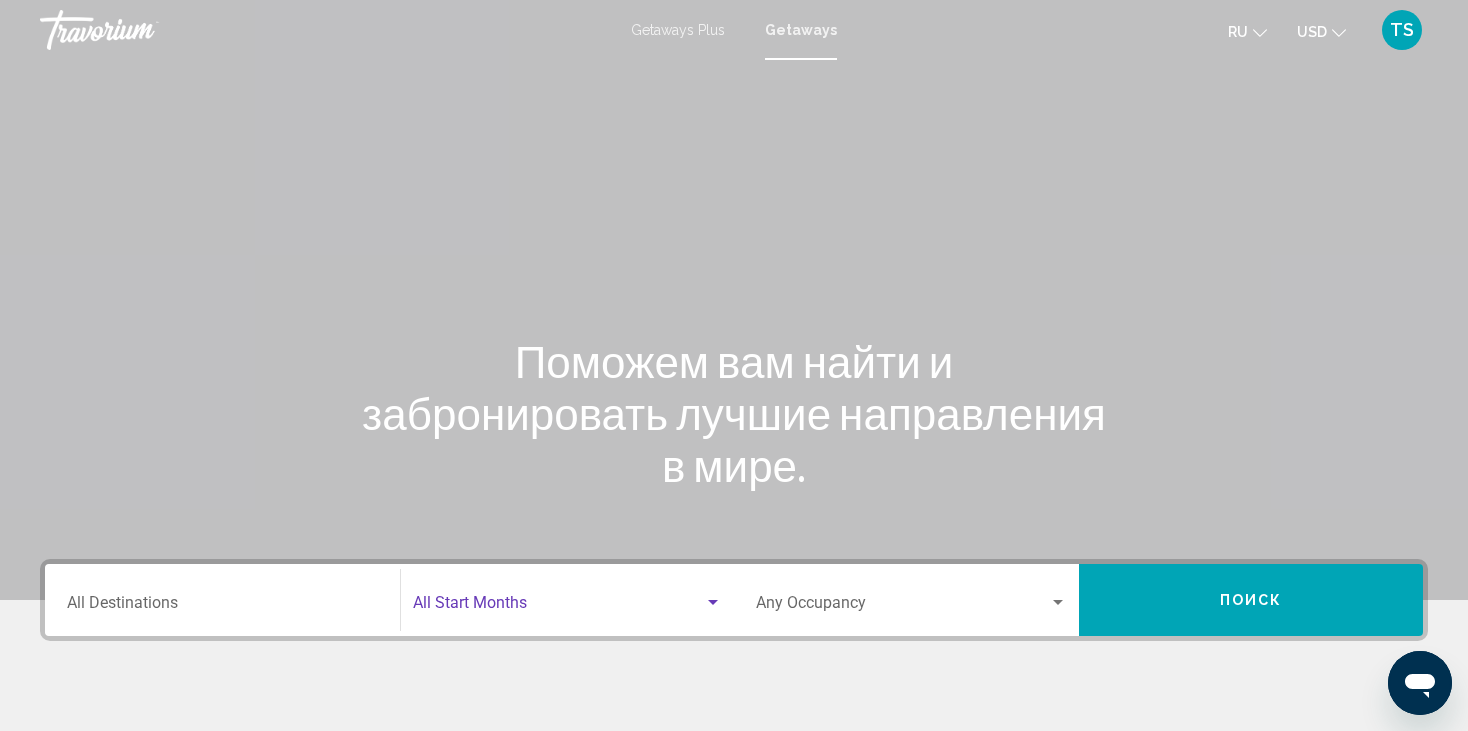 click at bounding box center (713, 603) 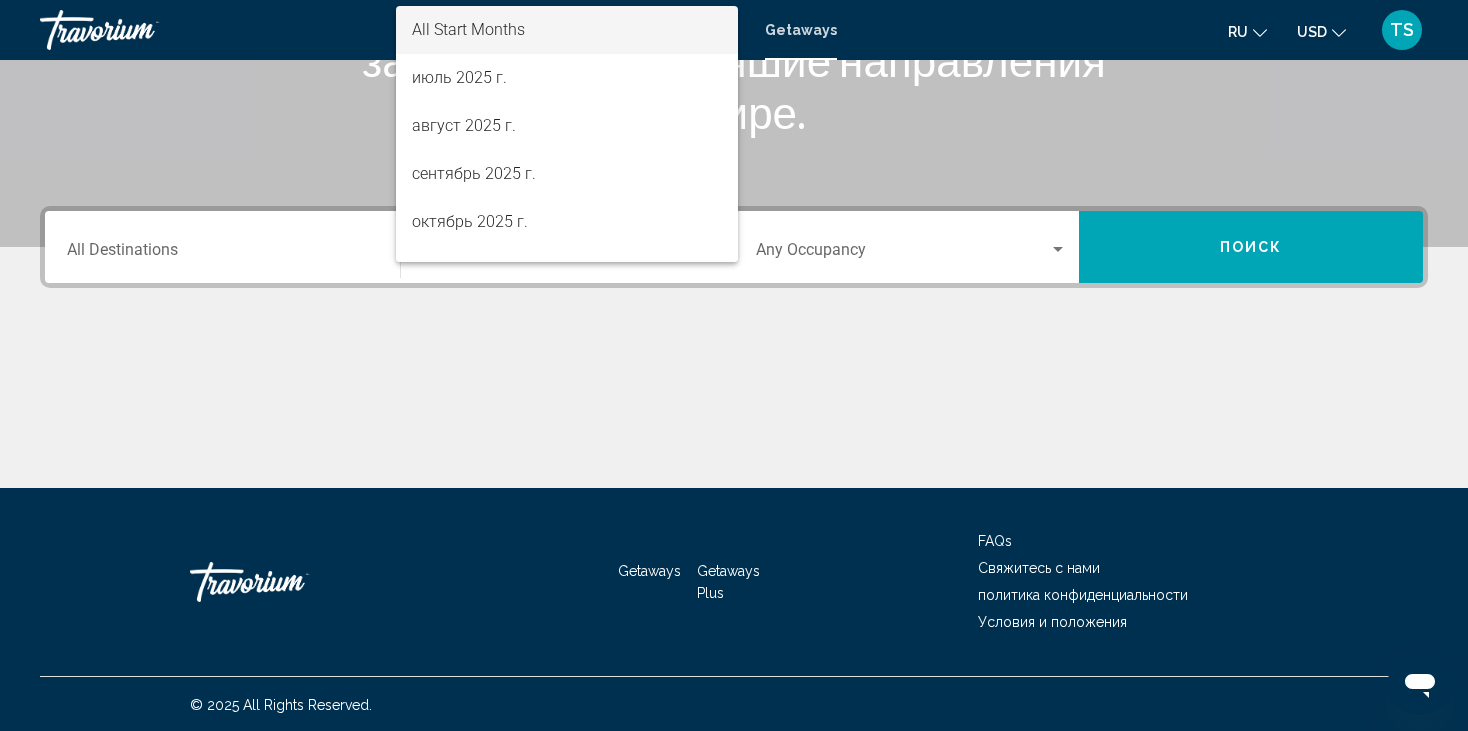 scroll, scrollTop: 354, scrollLeft: 0, axis: vertical 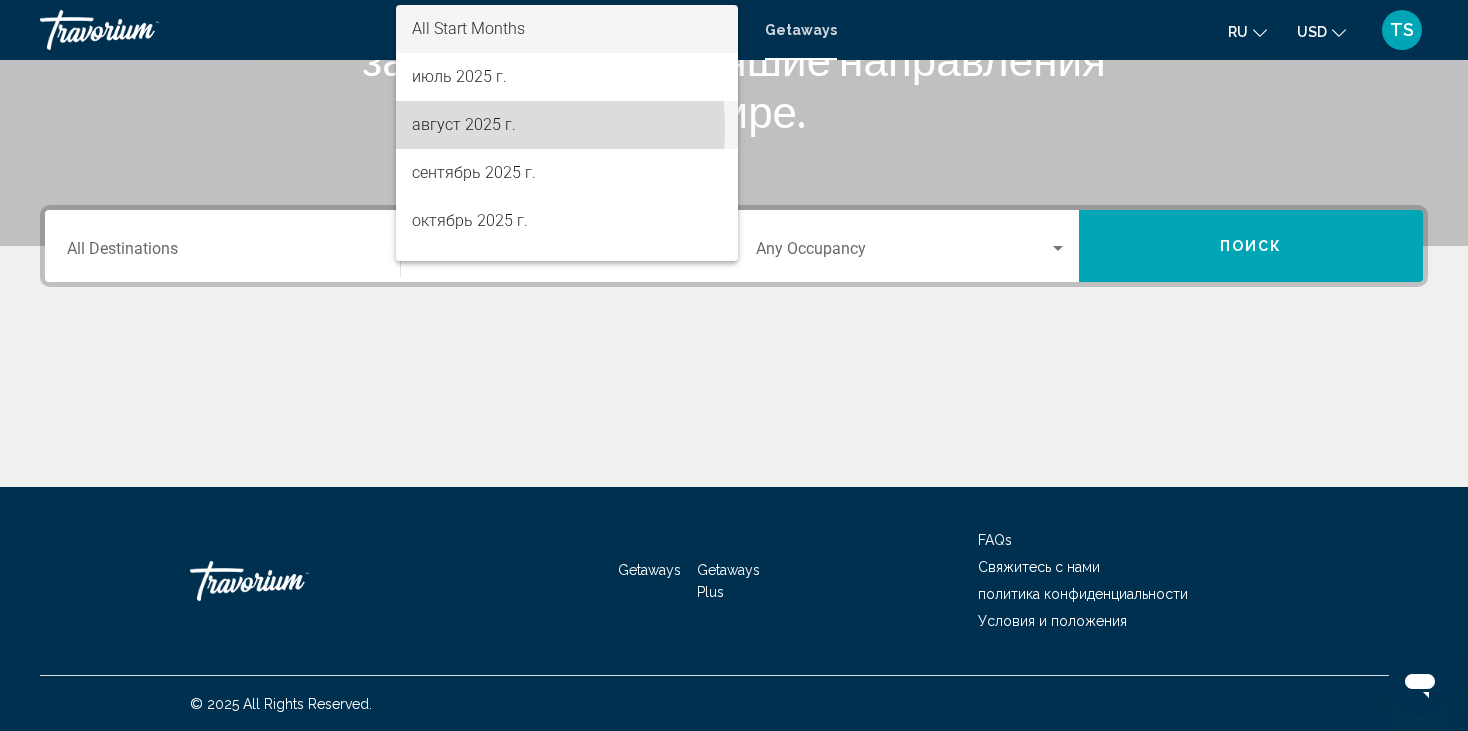 click on "август 2025 г." at bounding box center (567, 125) 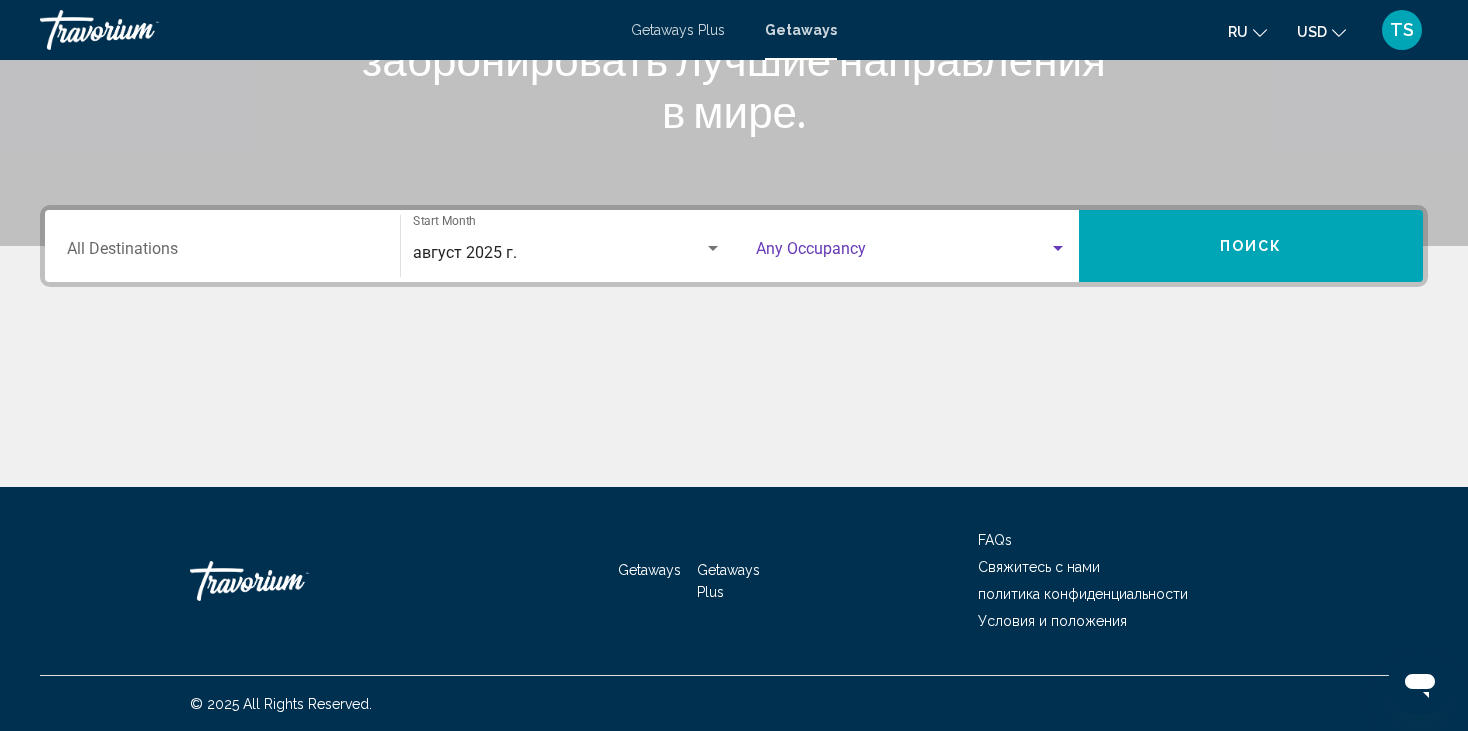 click at bounding box center [1058, 249] 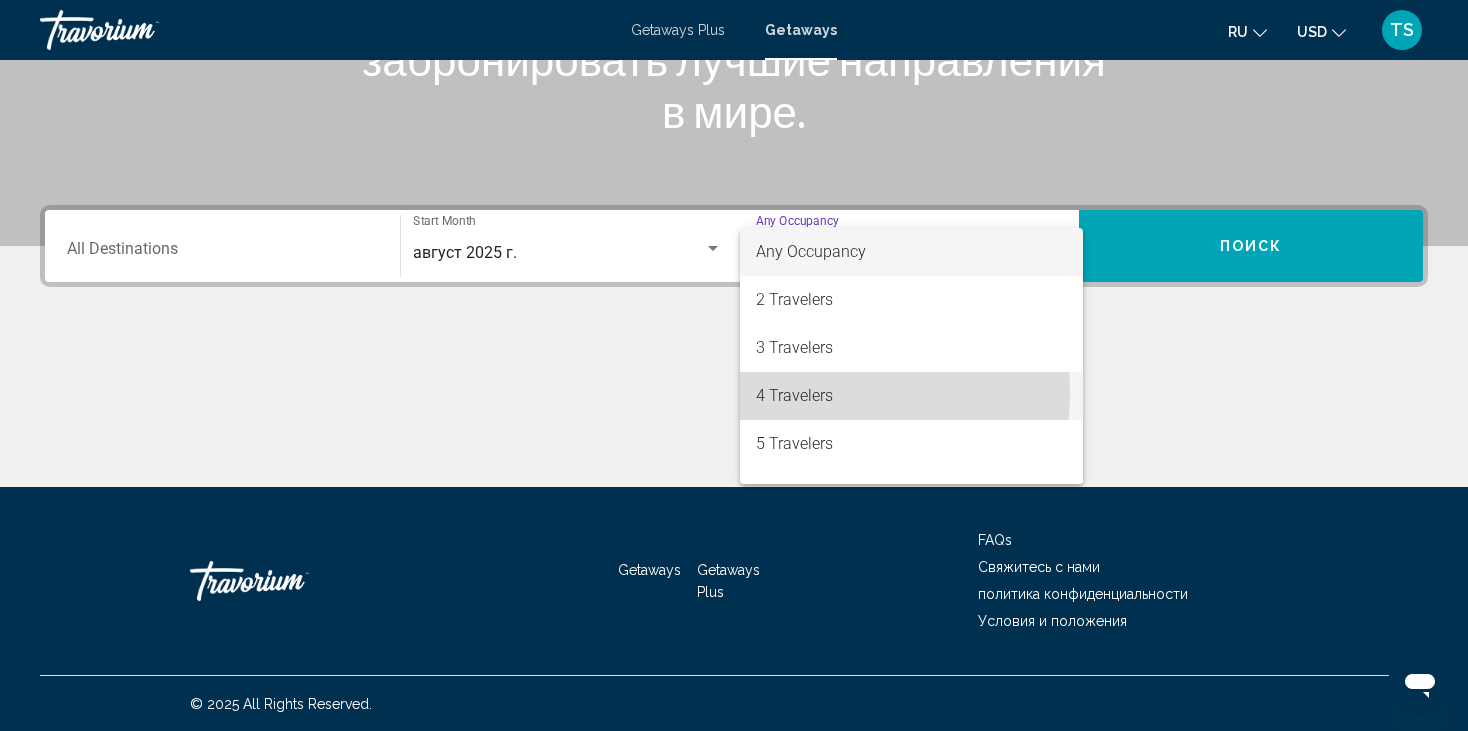click on "4 Travelers" at bounding box center [911, 396] 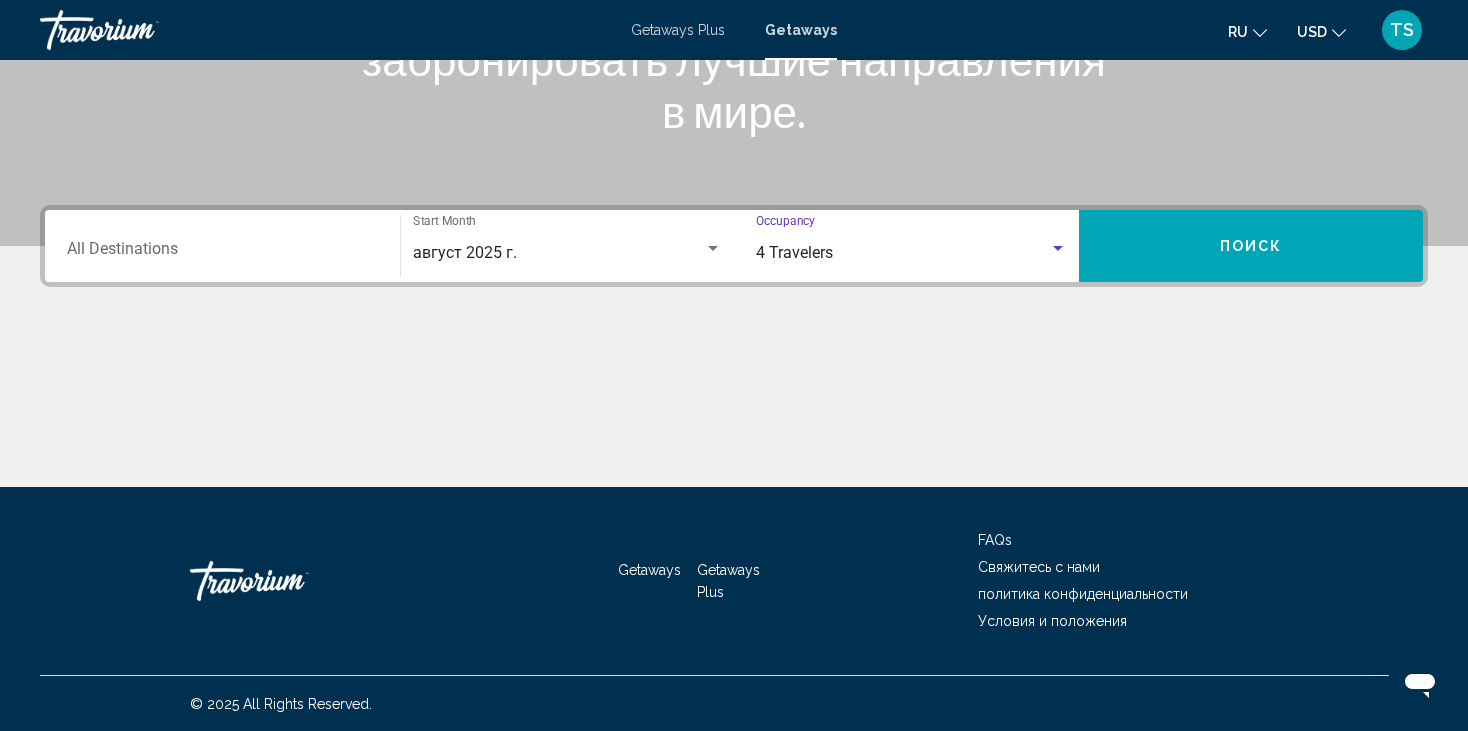 click on "Destination All Destinations" at bounding box center [222, 253] 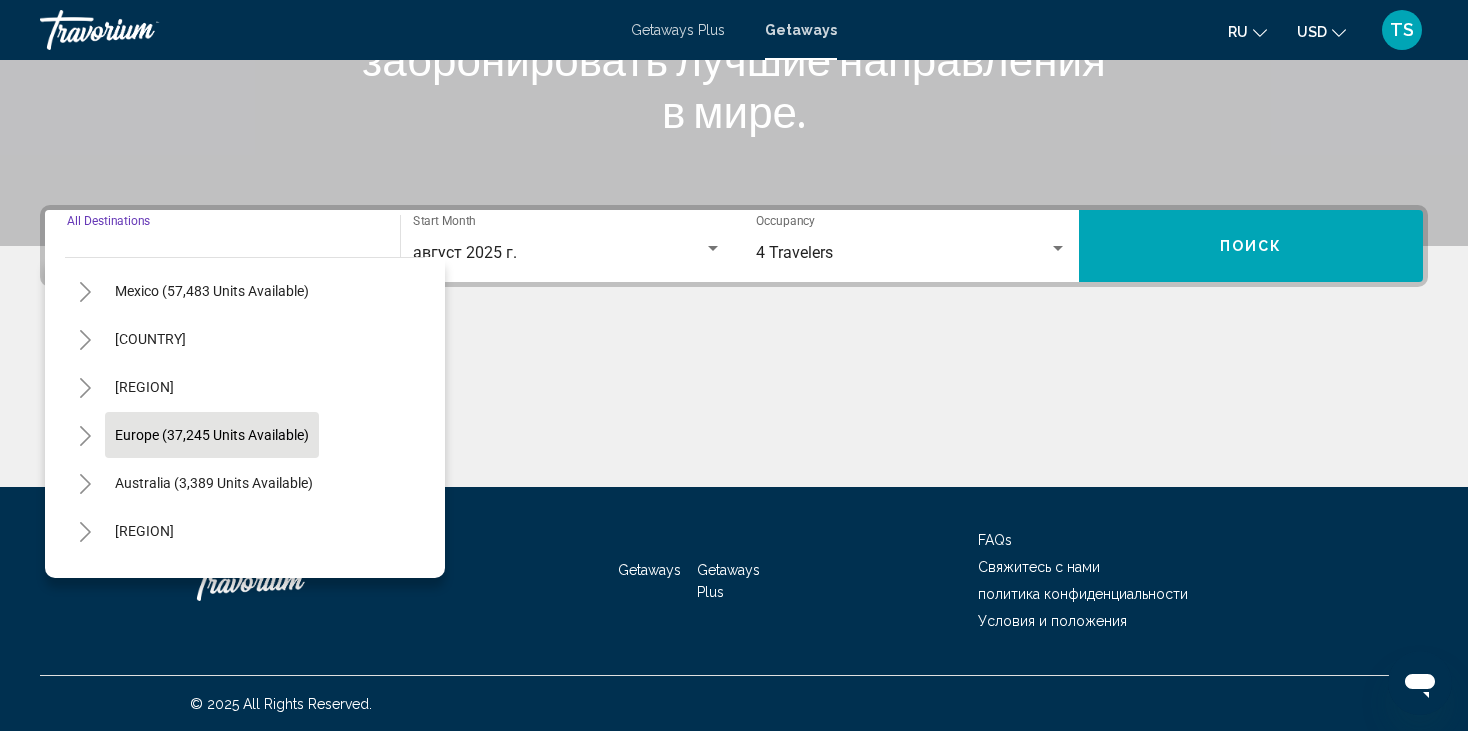 scroll, scrollTop: 100, scrollLeft: 0, axis: vertical 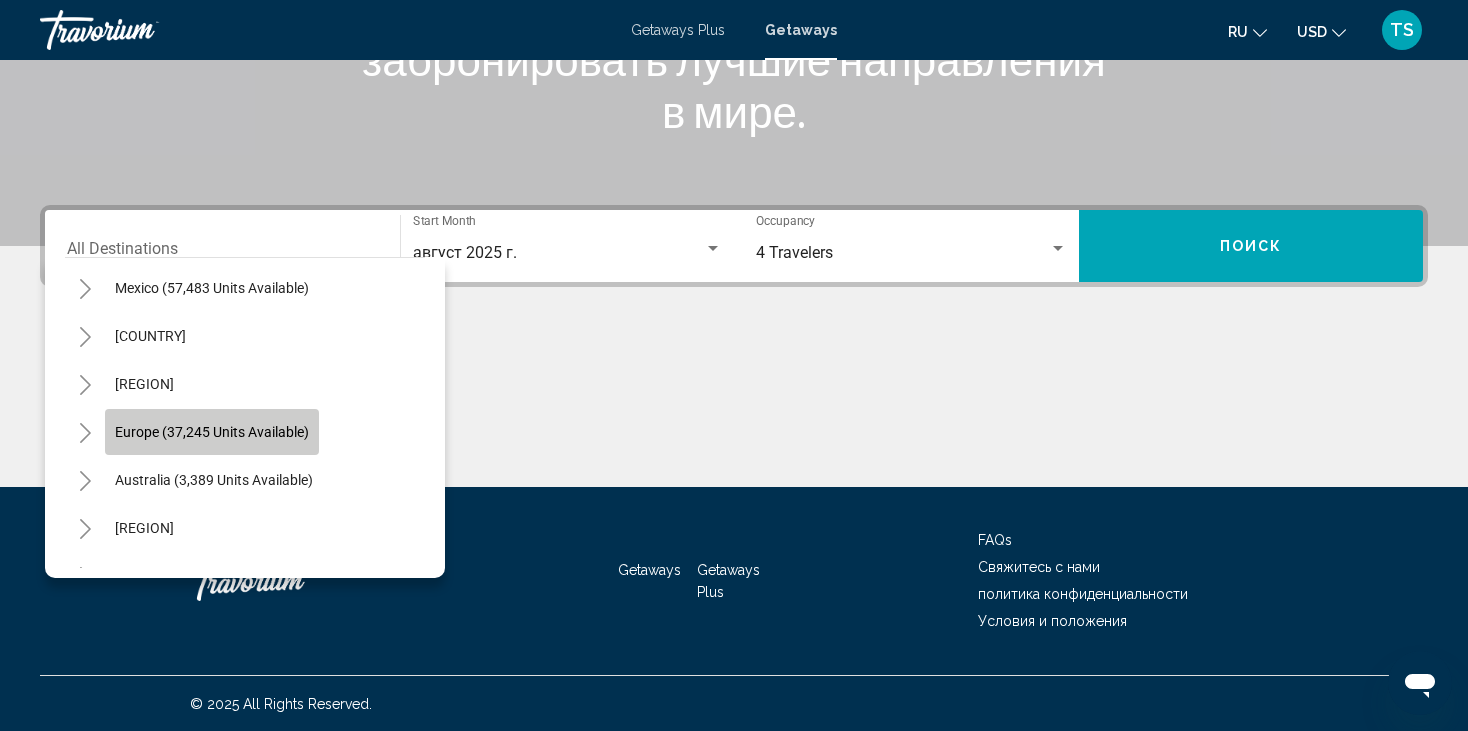 click on "Europe (37,245 units available)" 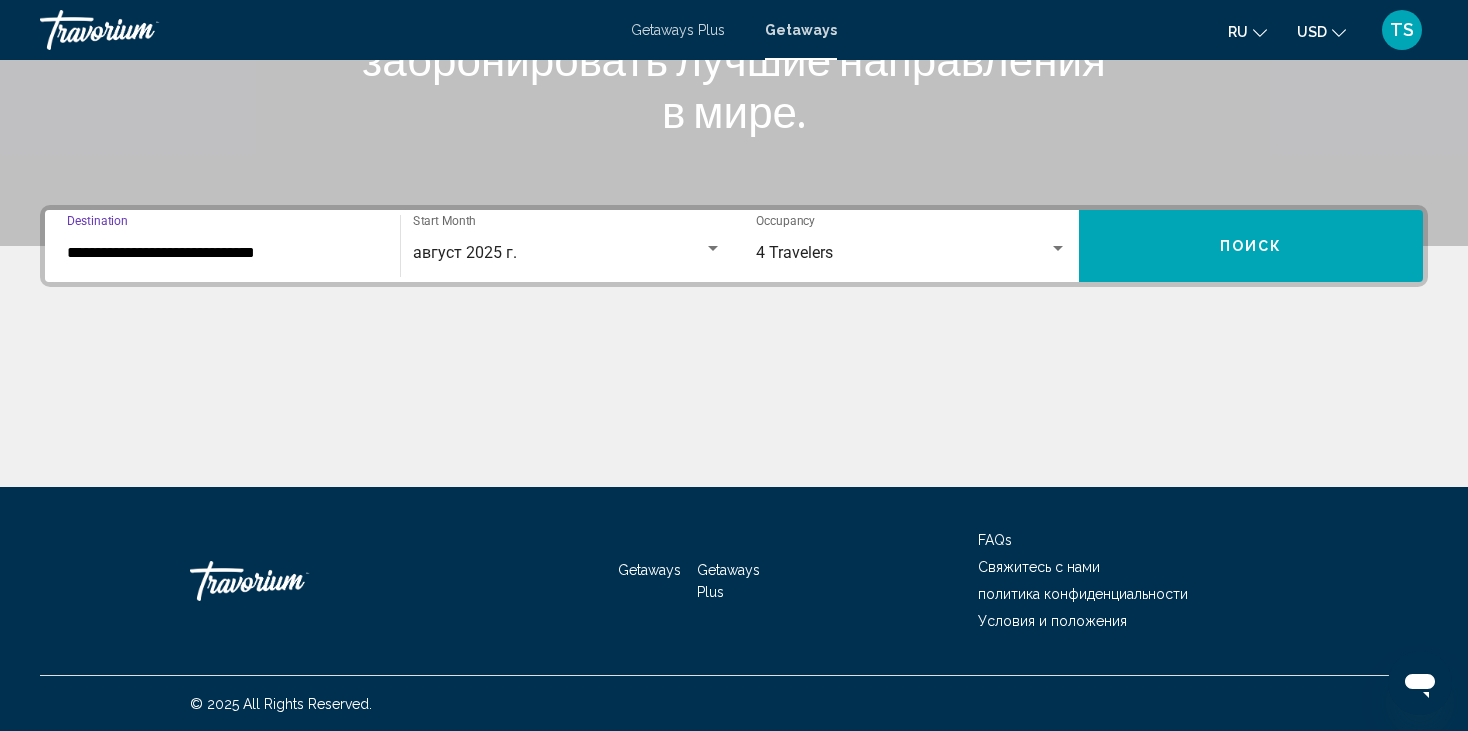 click on "Поиск" at bounding box center (1251, 247) 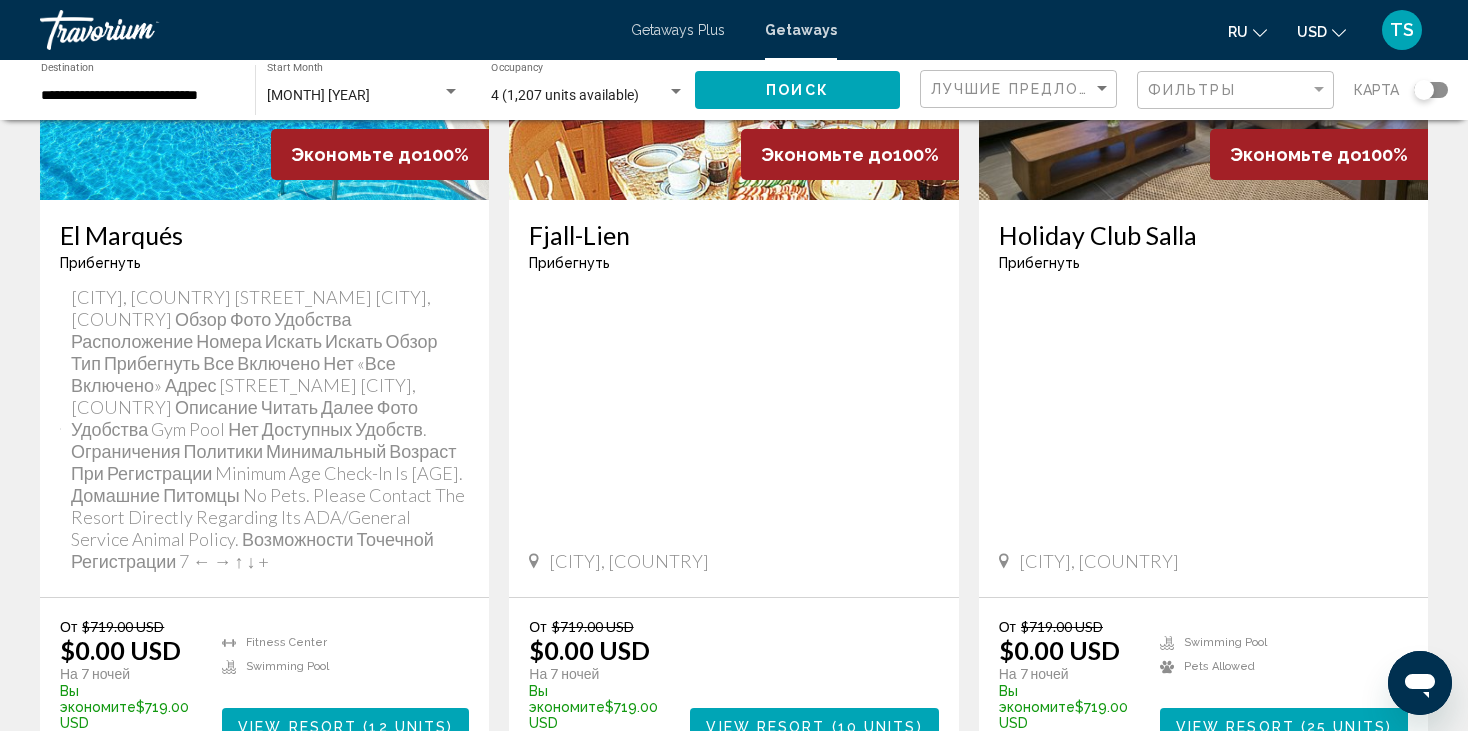 scroll, scrollTop: 1700, scrollLeft: 0, axis: vertical 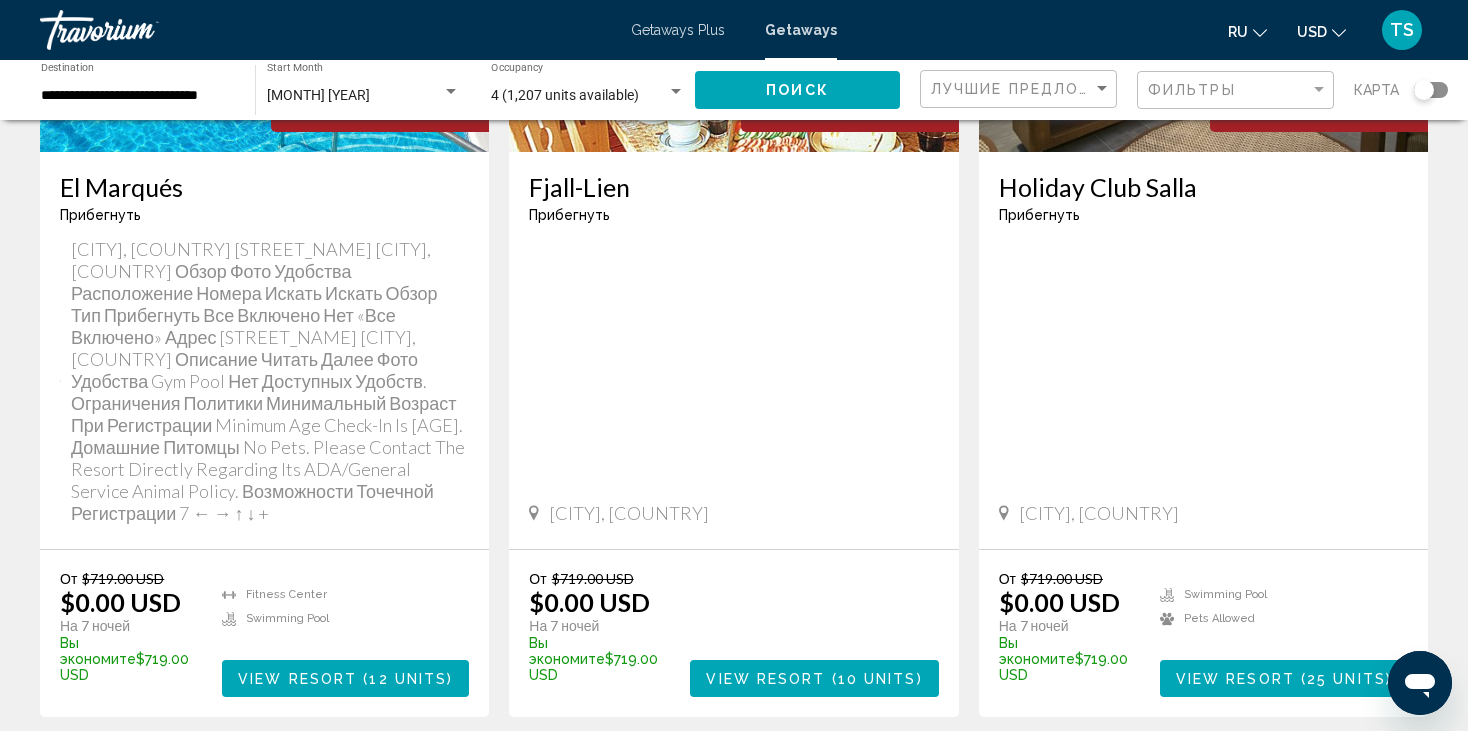 click on "View Resort" at bounding box center (297, 679) 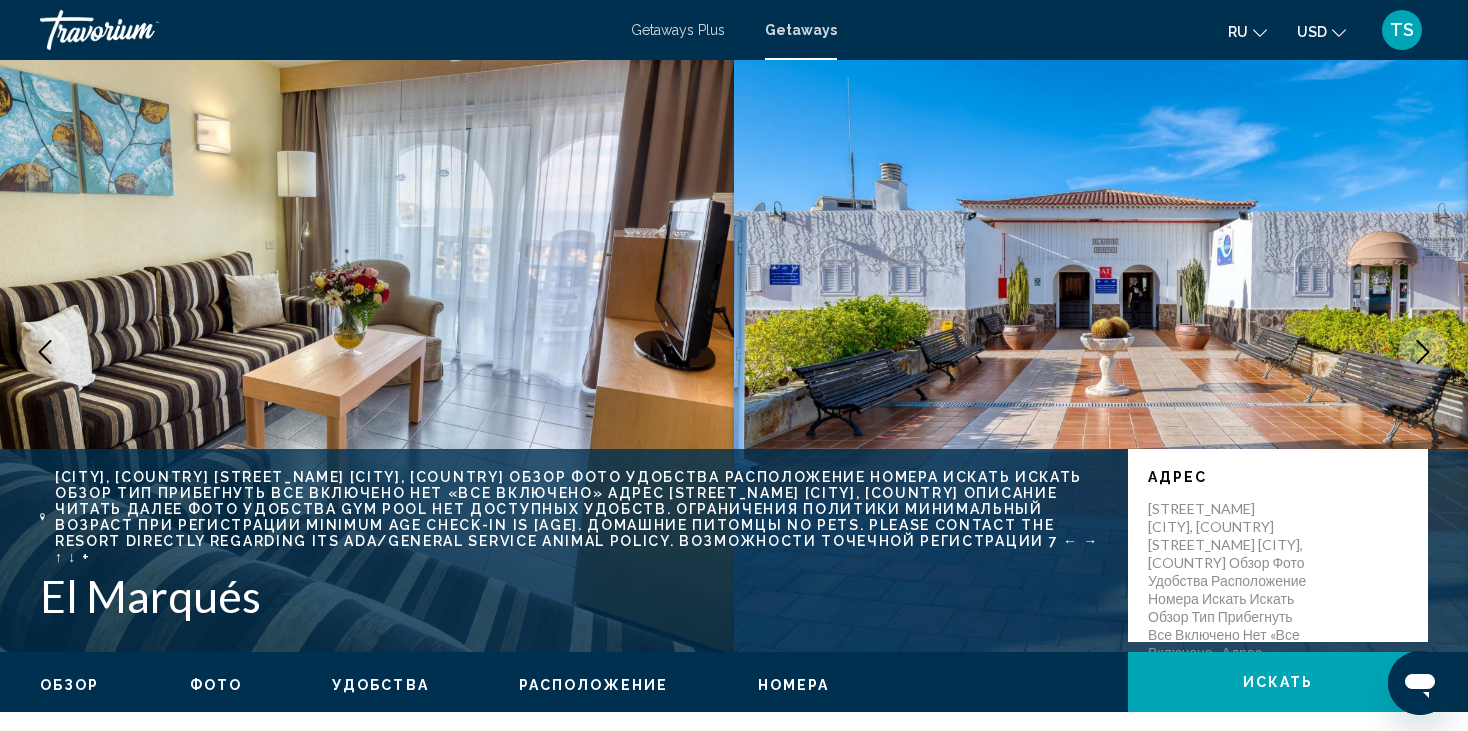 scroll, scrollTop: 0, scrollLeft: 0, axis: both 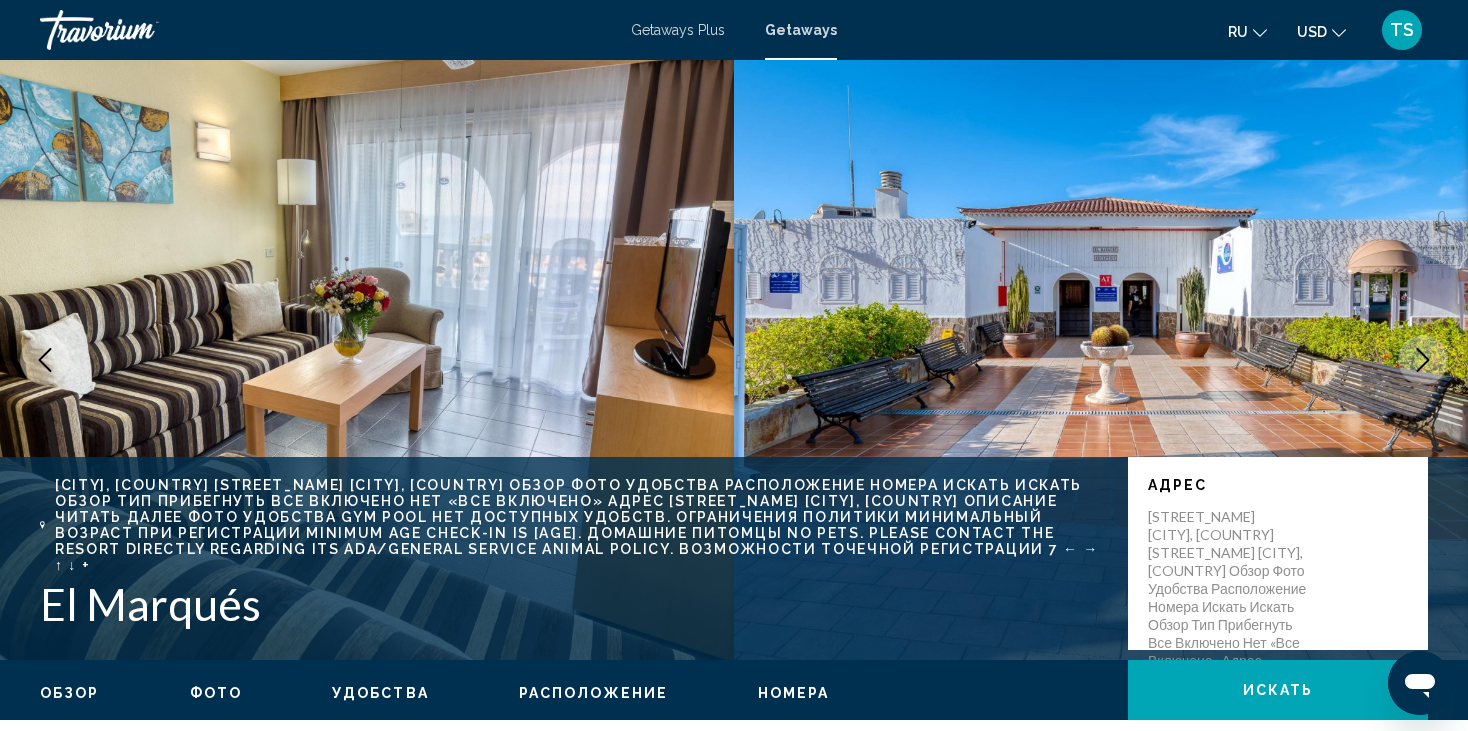 click on "Обзор
Фото
Удобства
Расположение
Номера
искать" 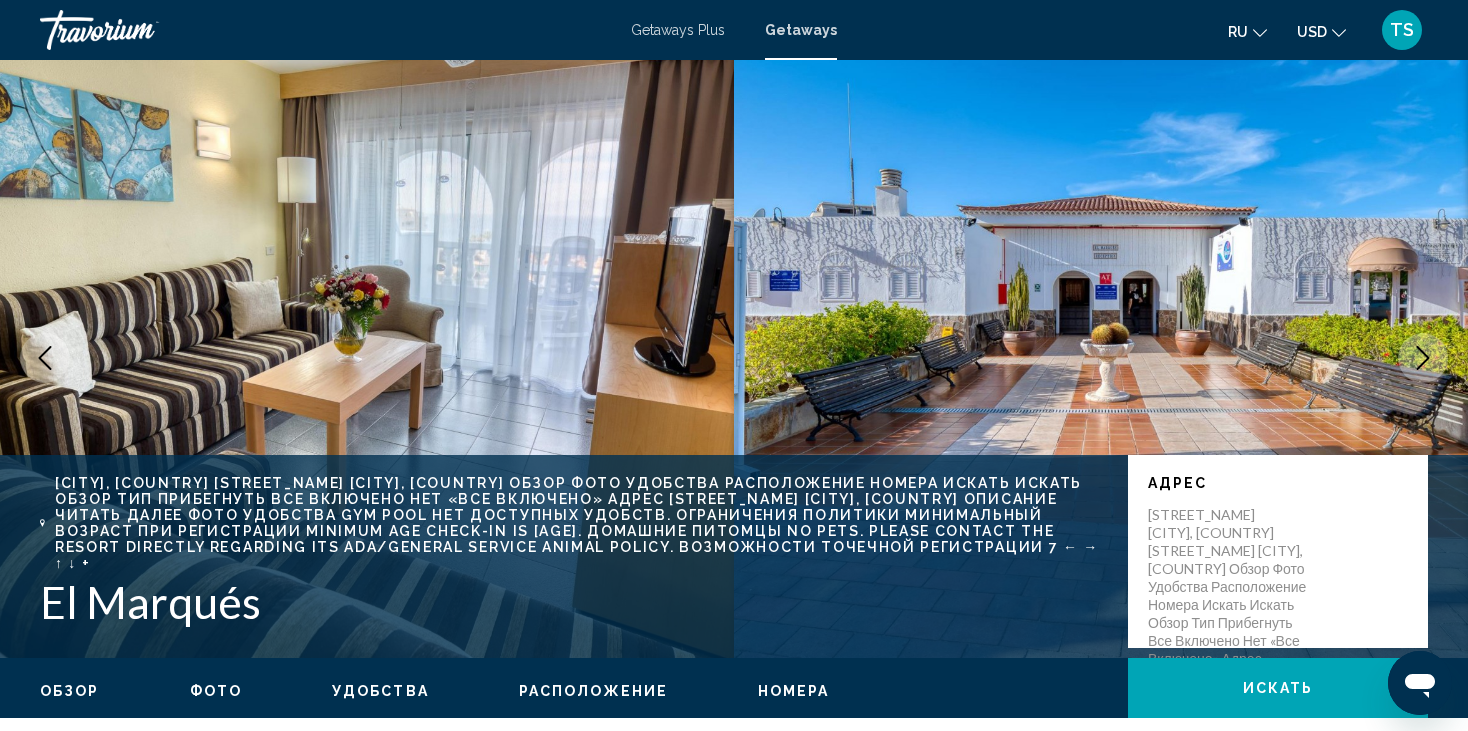scroll, scrollTop: 0, scrollLeft: 0, axis: both 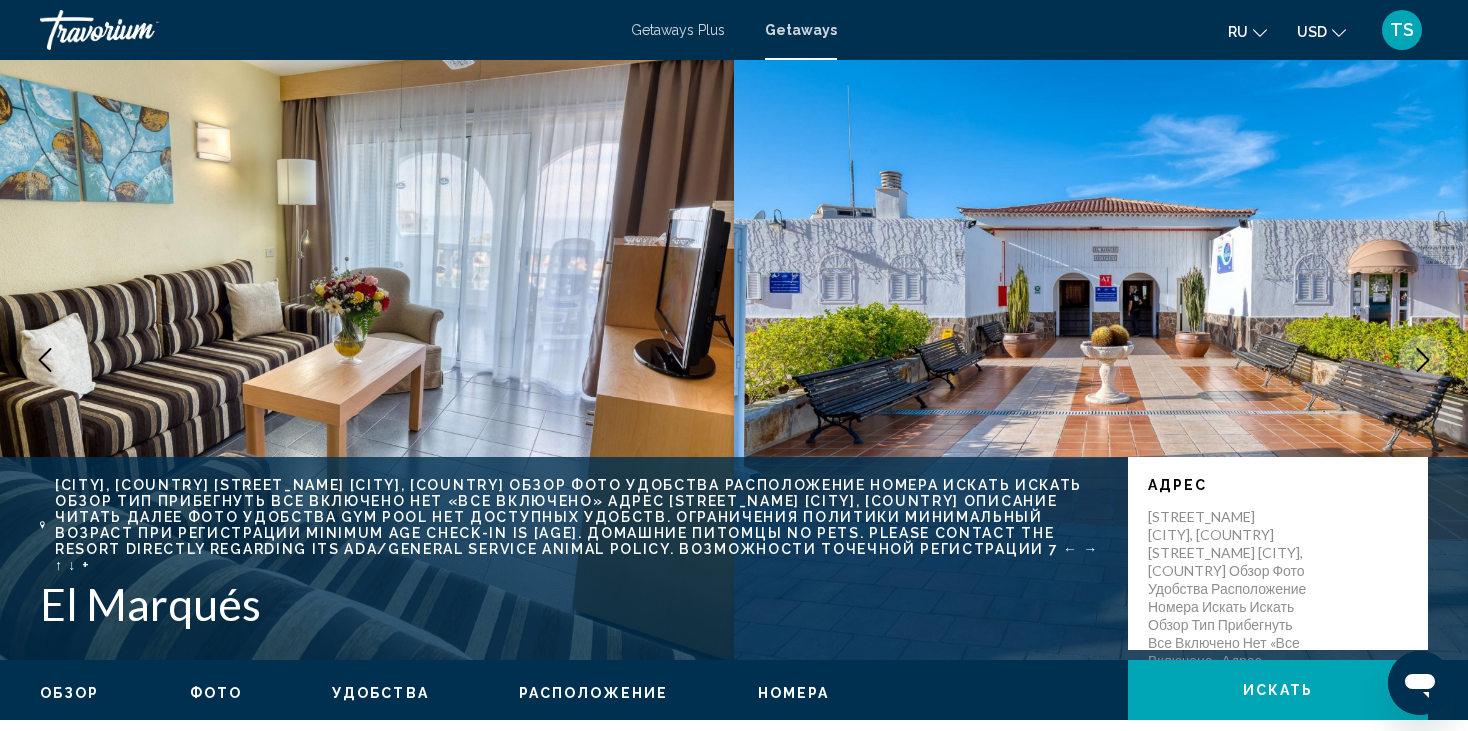 click on "Удобства" at bounding box center (380, 693) 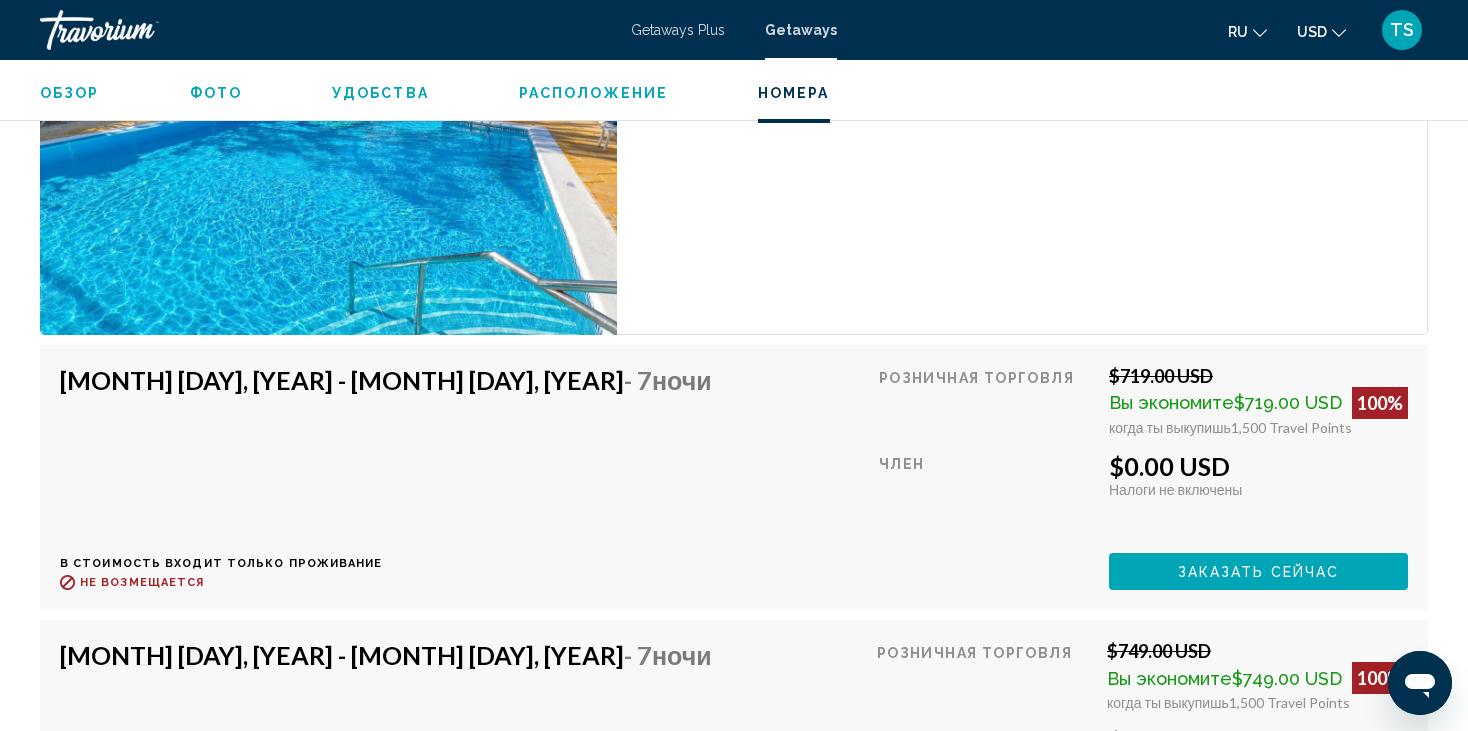 scroll, scrollTop: 3493, scrollLeft: 0, axis: vertical 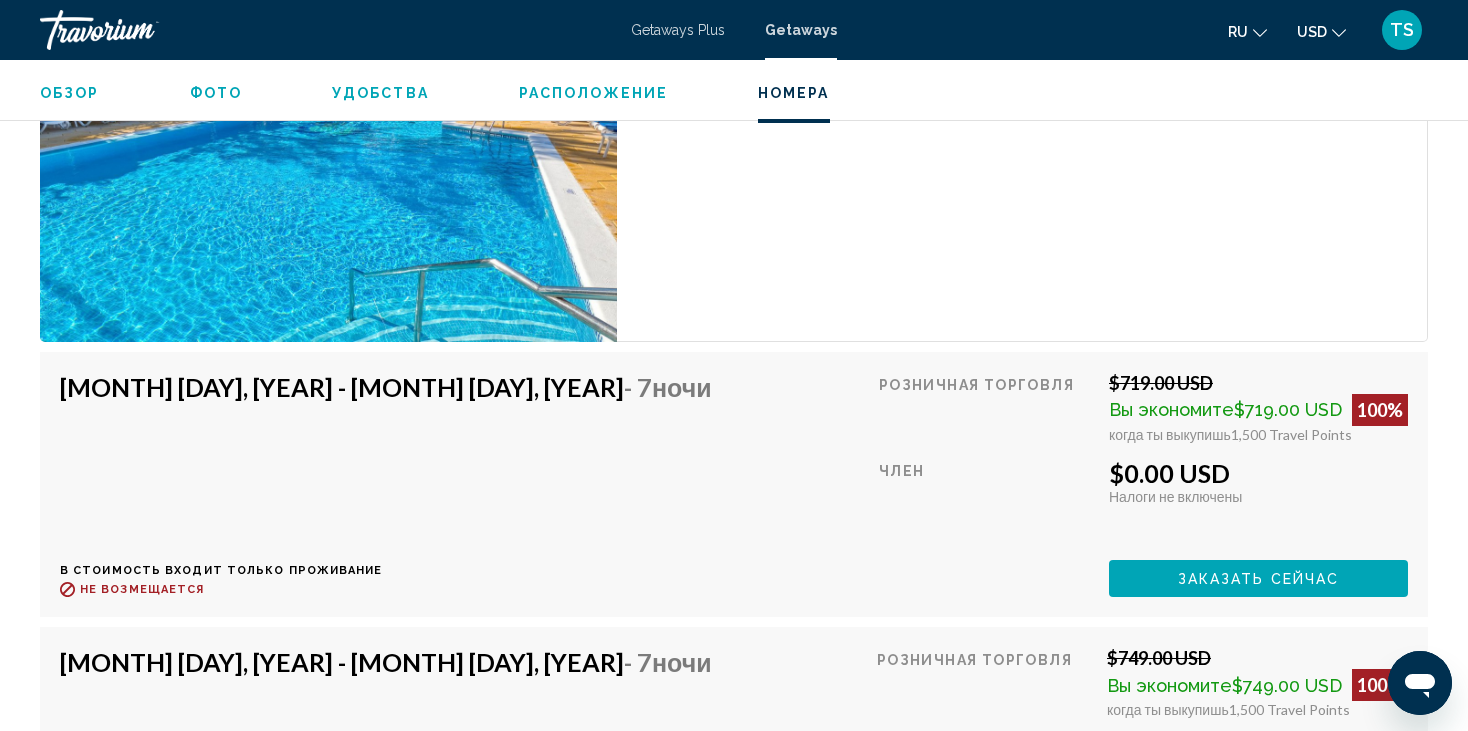 click on "Обзор
Фото
Удобства
Расположение
Номера
искать" 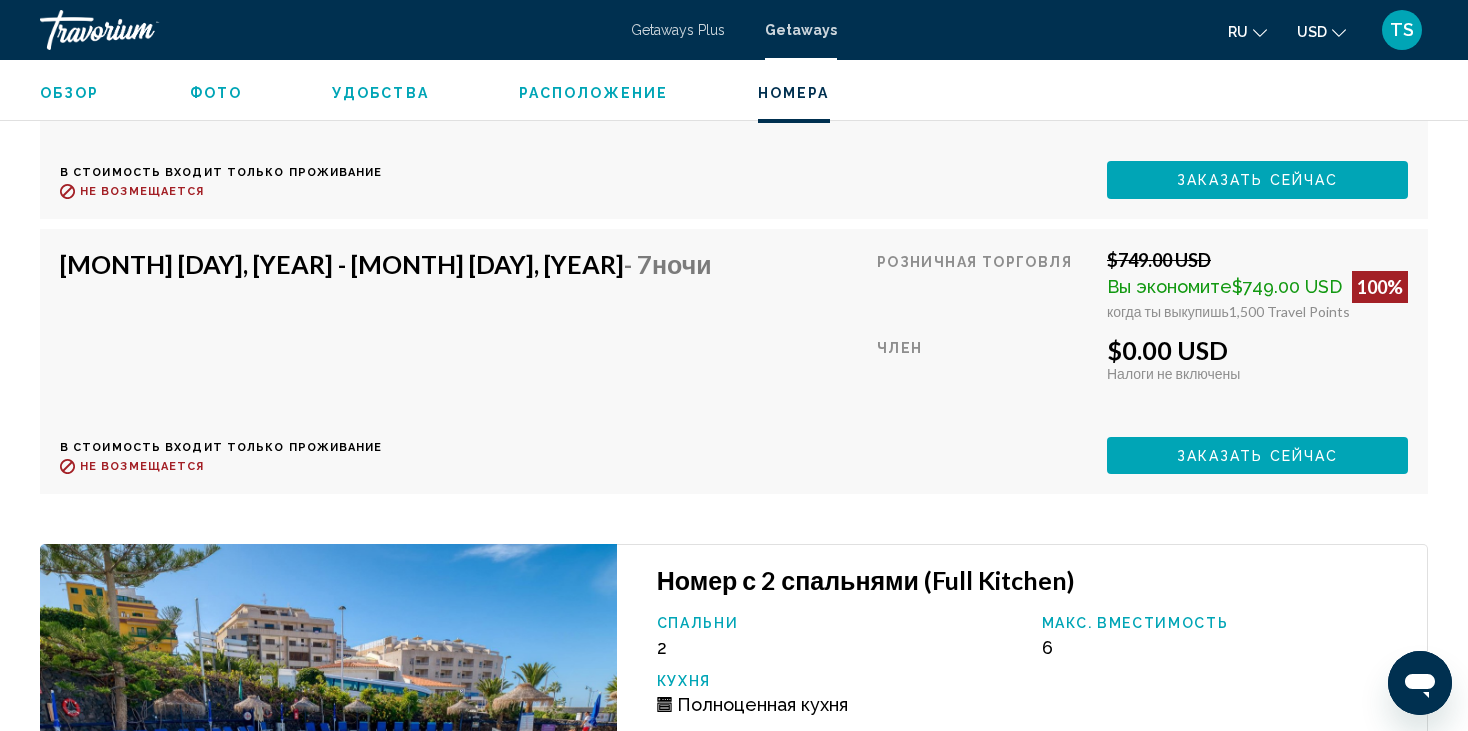 click on "Расположение" at bounding box center [593, 93] 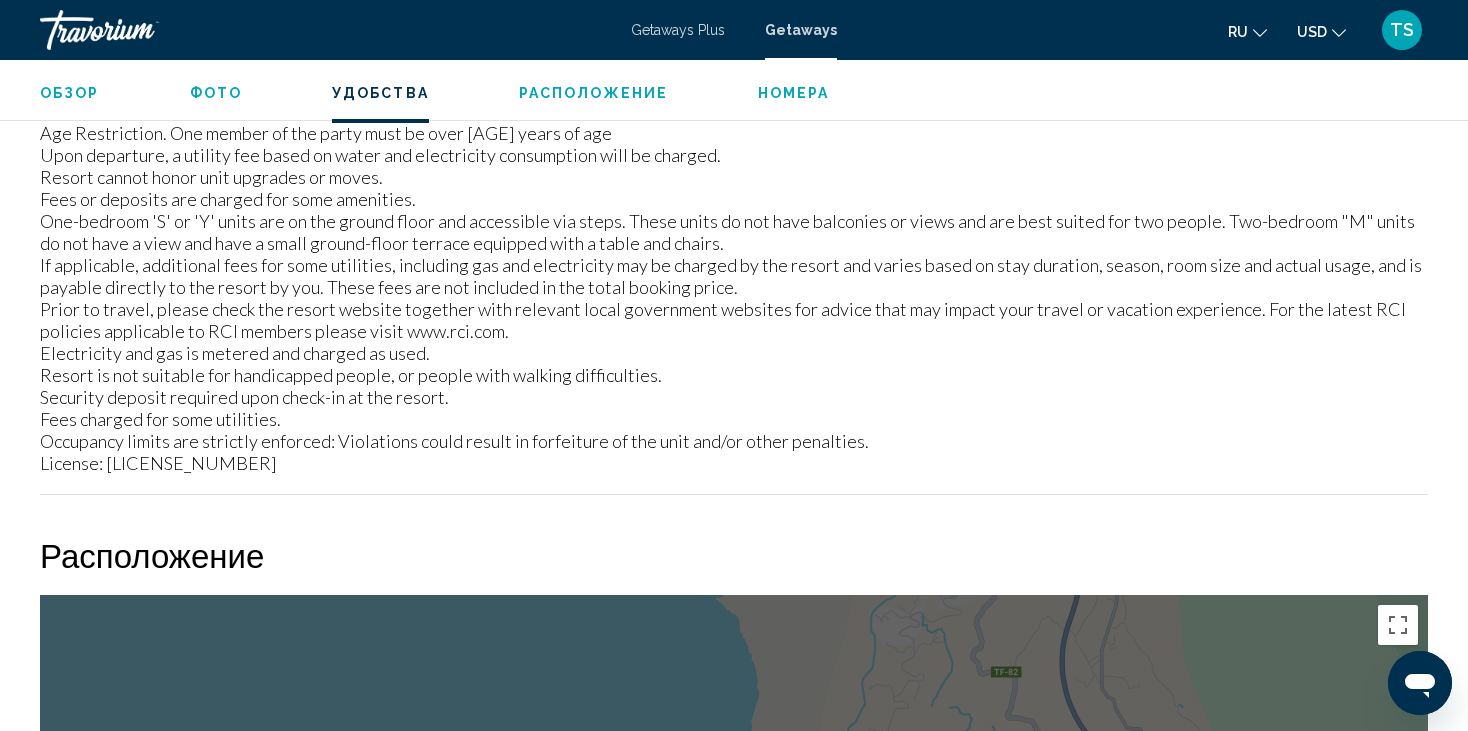 scroll, scrollTop: 1948, scrollLeft: 0, axis: vertical 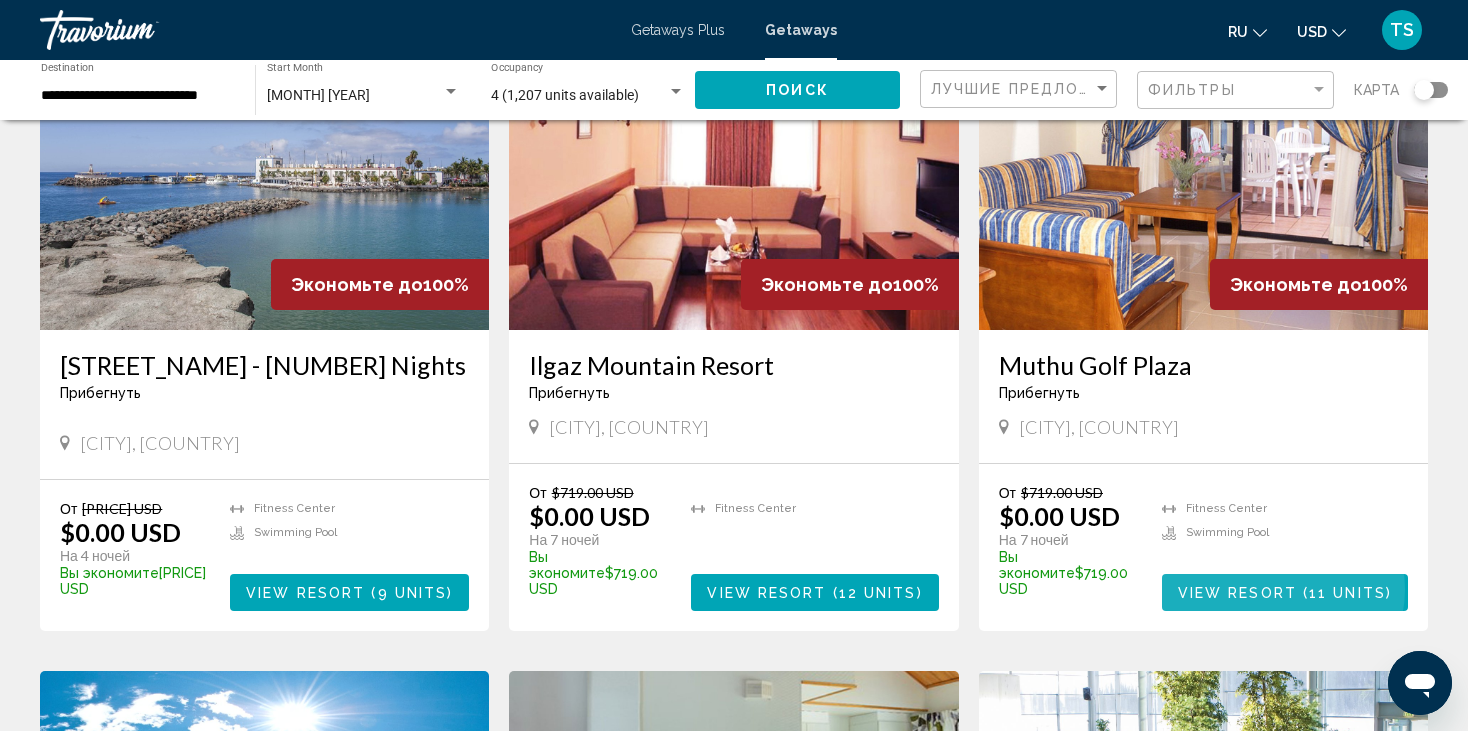 click on "View Resort" at bounding box center (1237, 593) 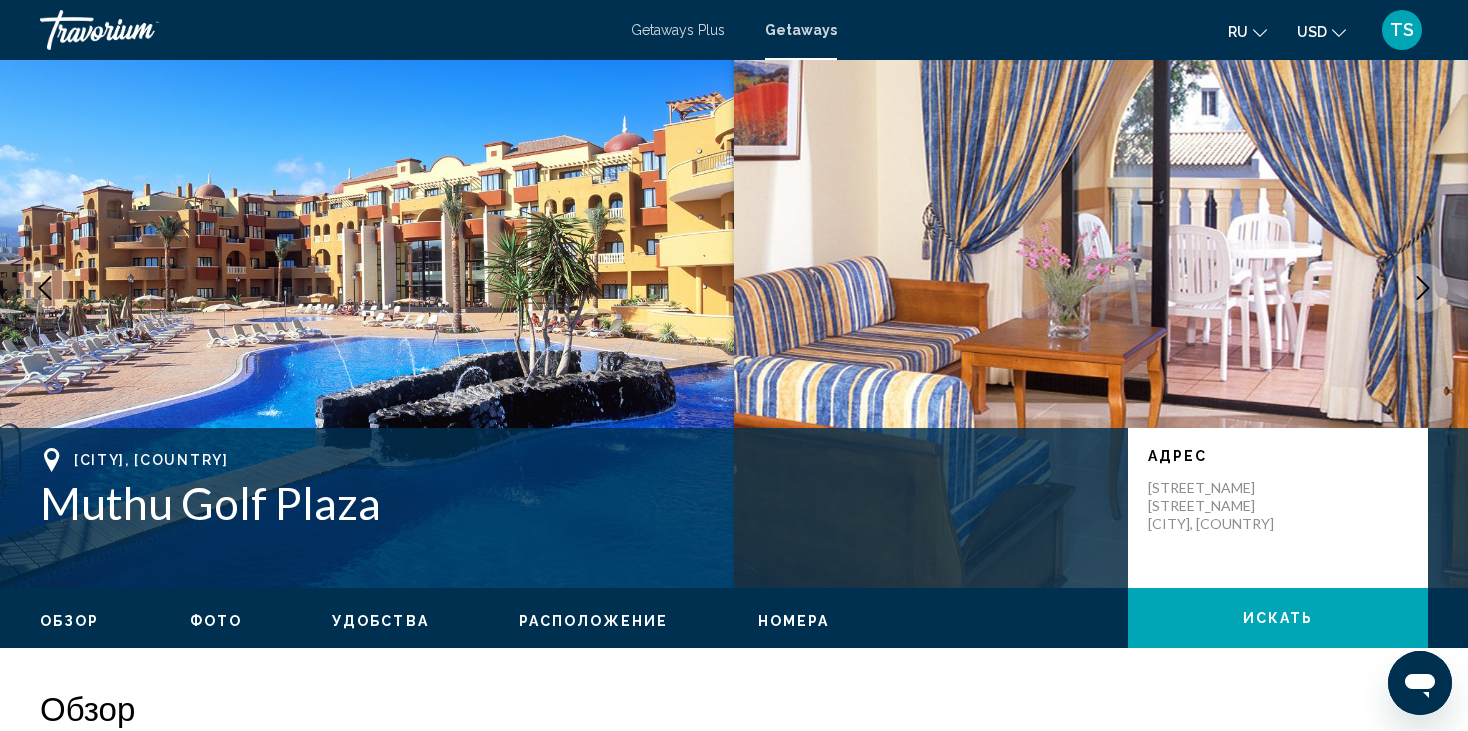 scroll, scrollTop: 0, scrollLeft: 0, axis: both 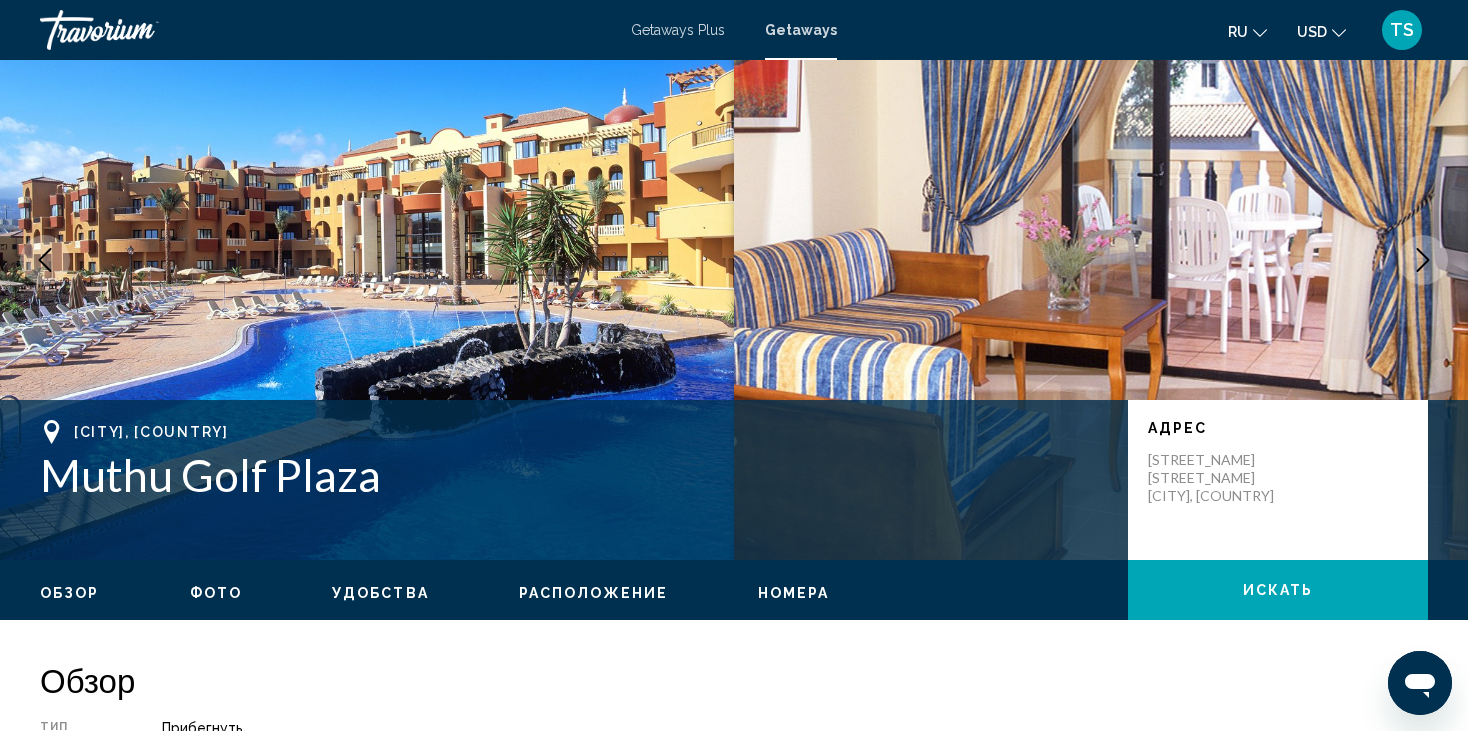 drag, startPoint x: 217, startPoint y: 588, endPoint x: 229, endPoint y: 582, distance: 13.416408 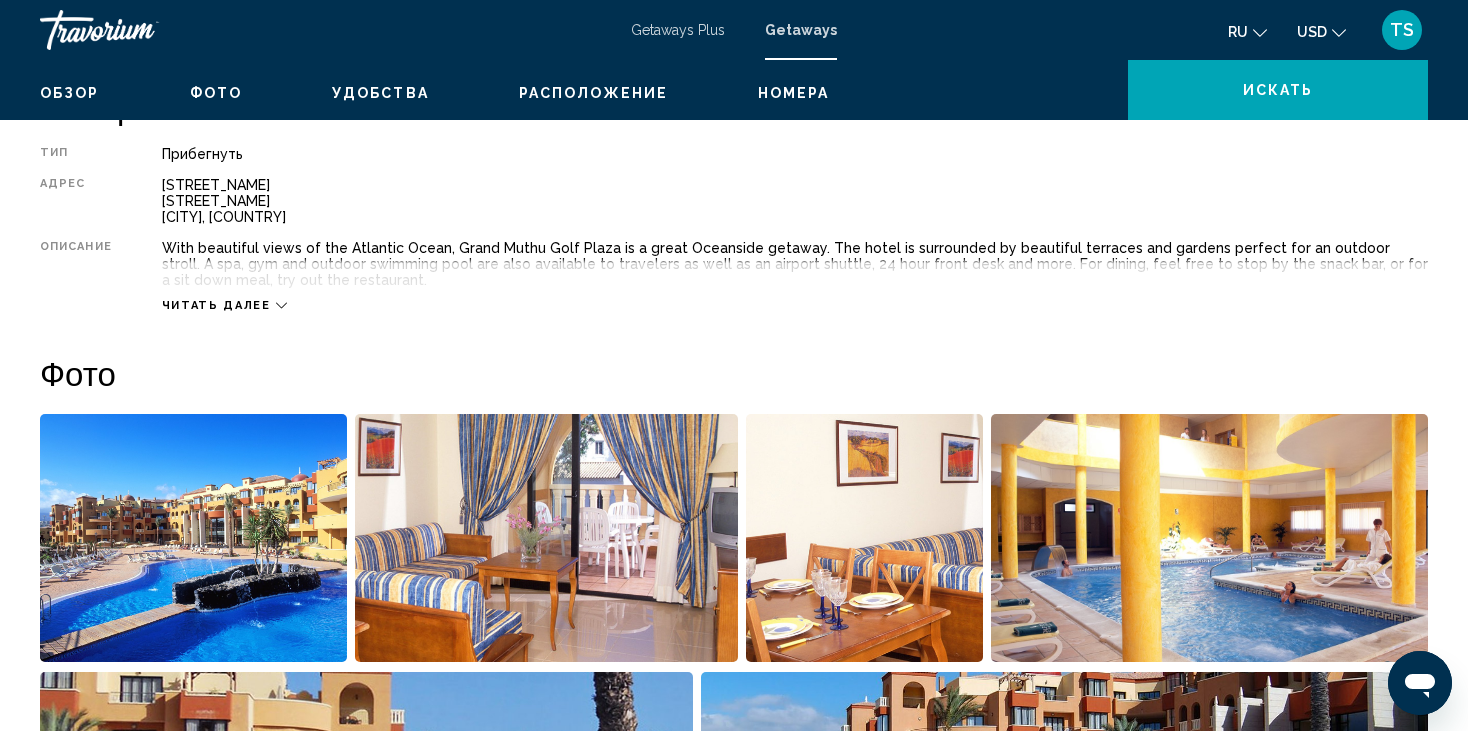 scroll, scrollTop: 344, scrollLeft: 0, axis: vertical 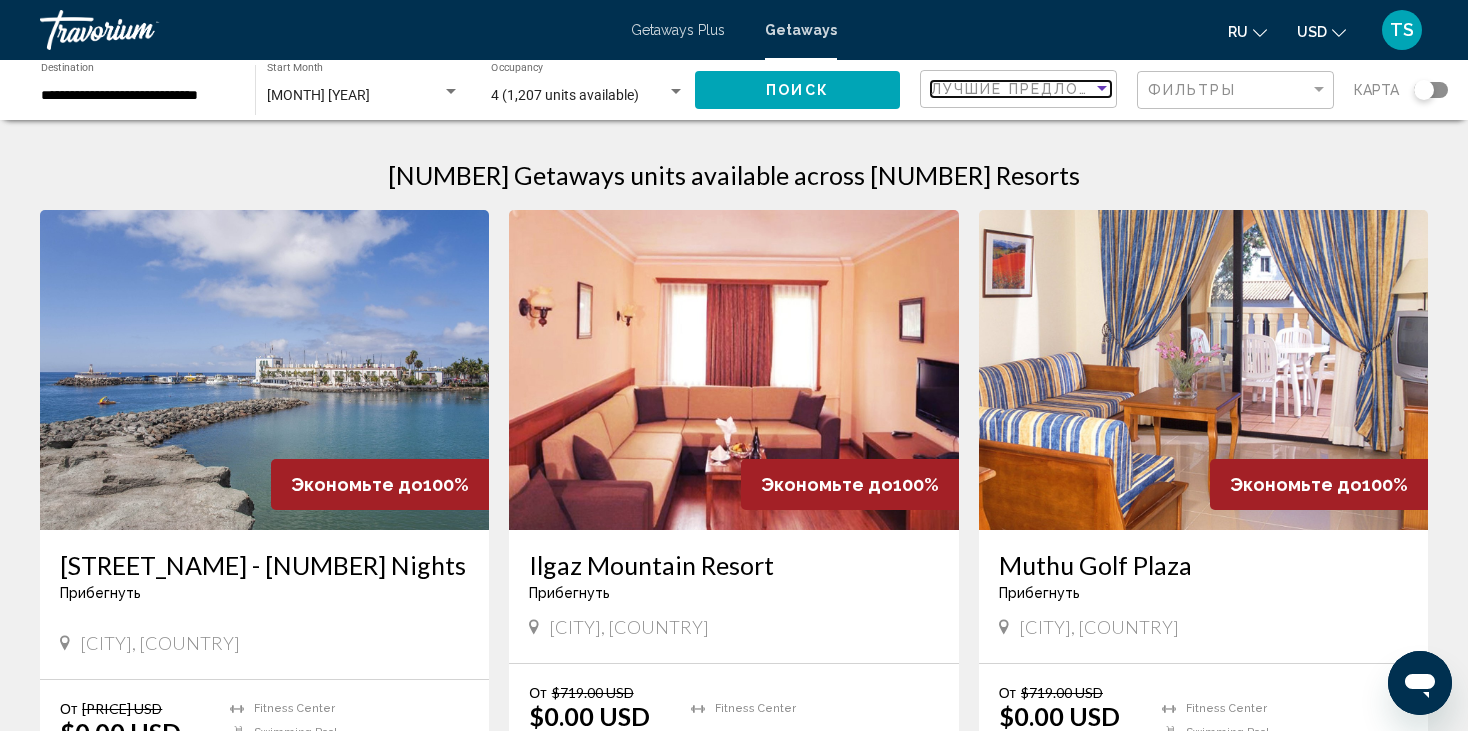 click at bounding box center [1102, 88] 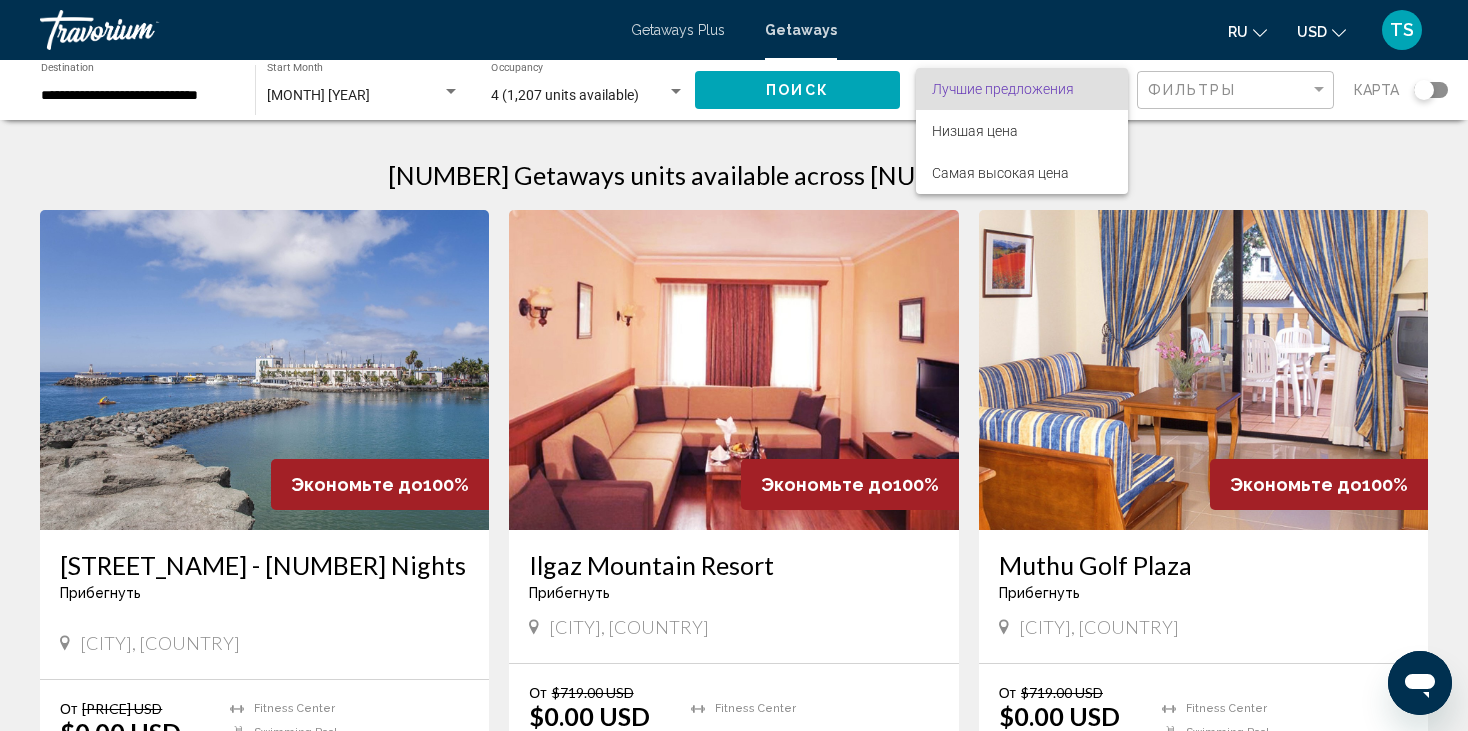 click on "Лучшие предложения" at bounding box center (1003, 89) 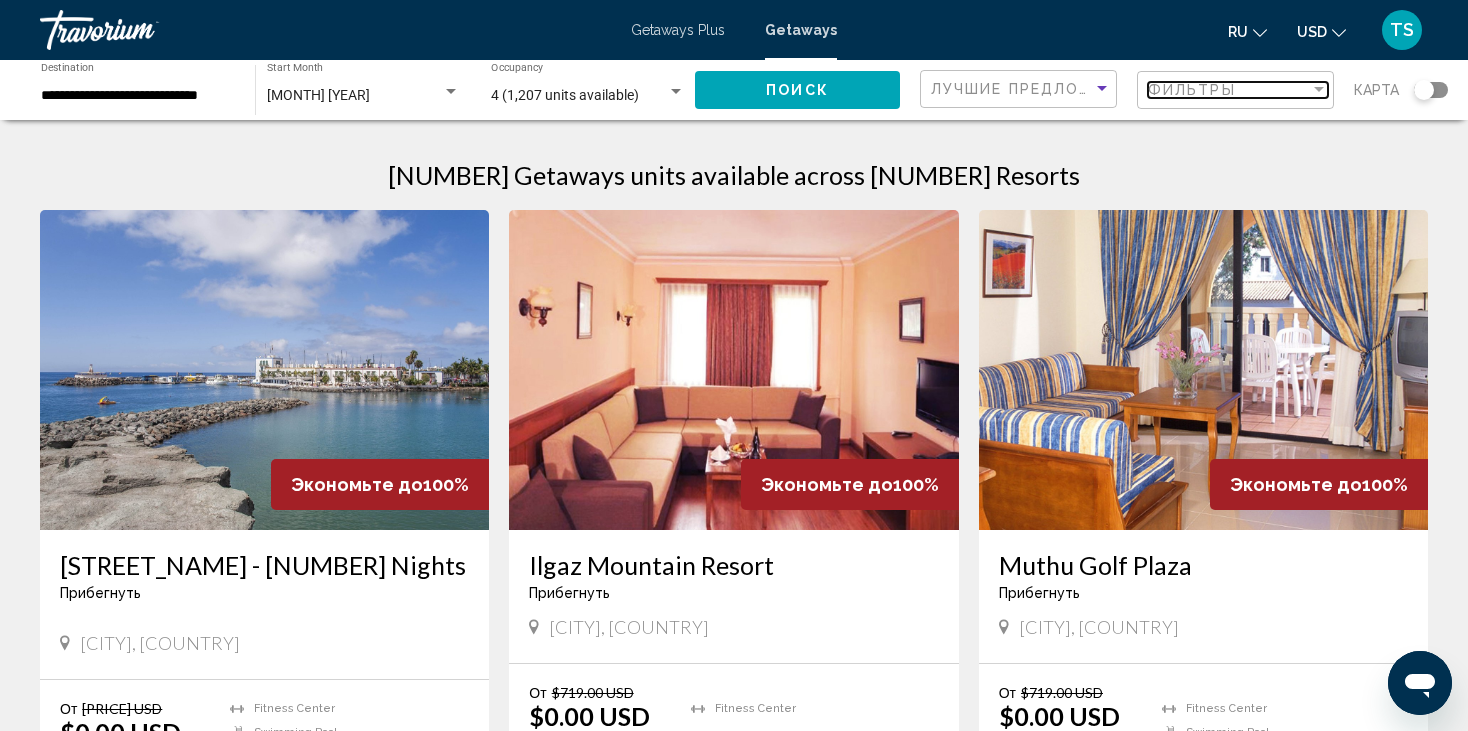 click at bounding box center [1319, 89] 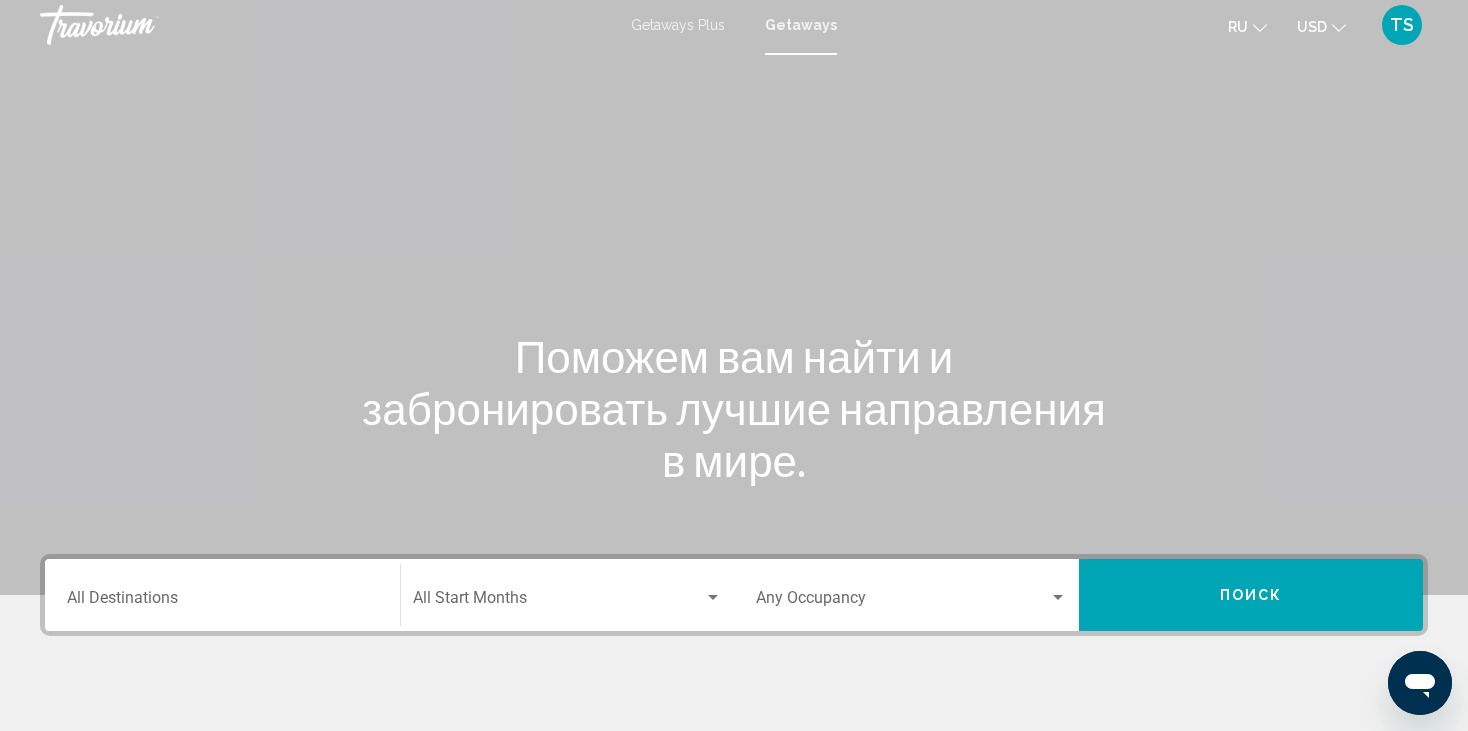 scroll, scrollTop: 0, scrollLeft: 0, axis: both 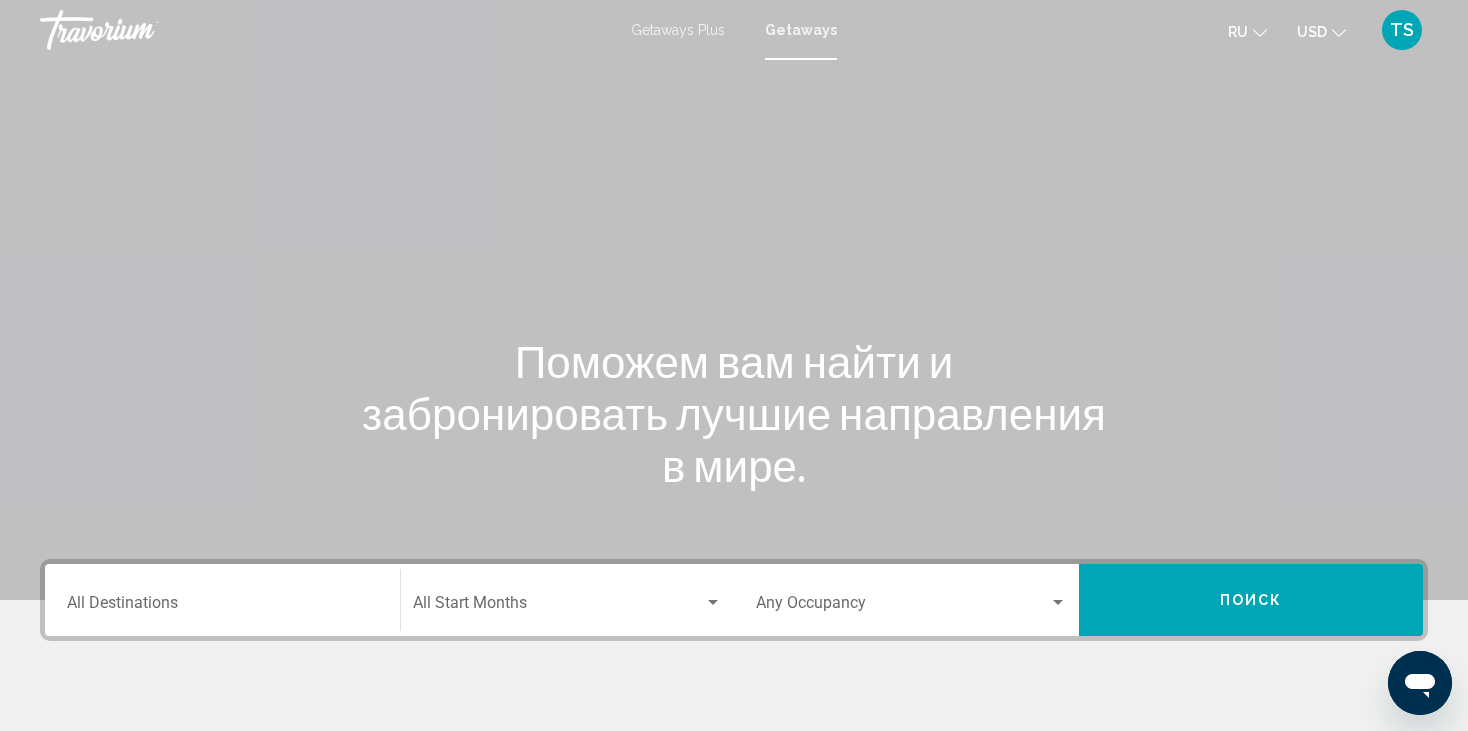 click on "Getaways Plus" at bounding box center [678, 30] 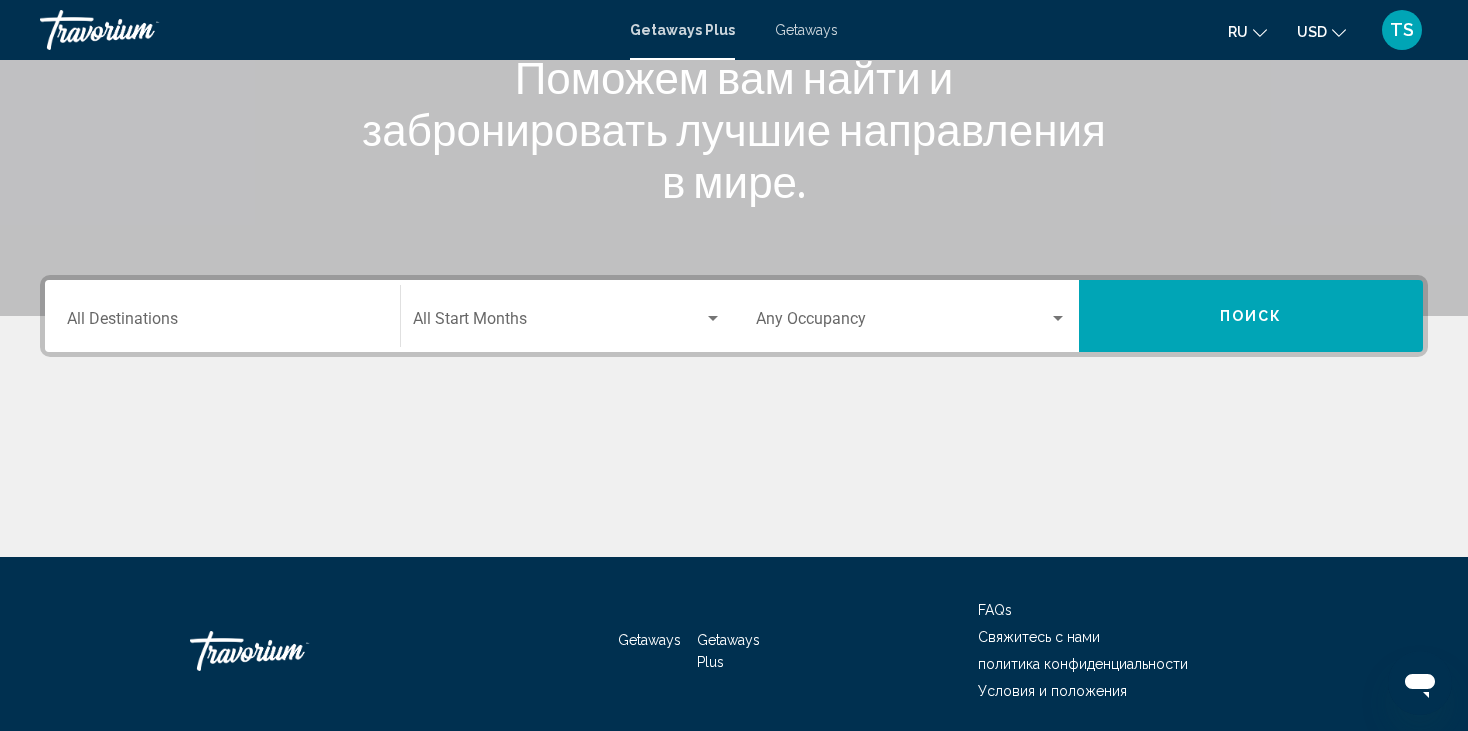 scroll, scrollTop: 354, scrollLeft: 0, axis: vertical 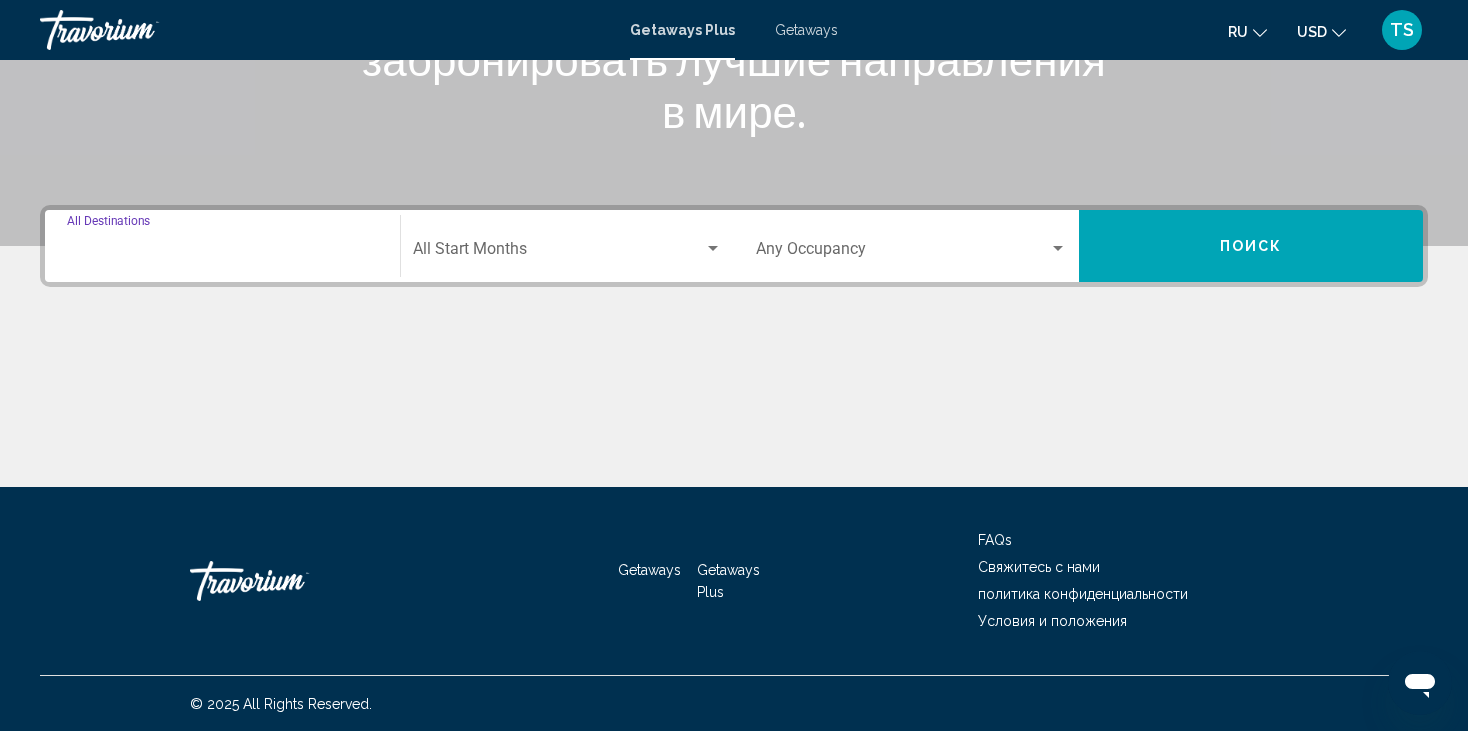 drag, startPoint x: 119, startPoint y: 256, endPoint x: 131, endPoint y: 244, distance: 16.970562 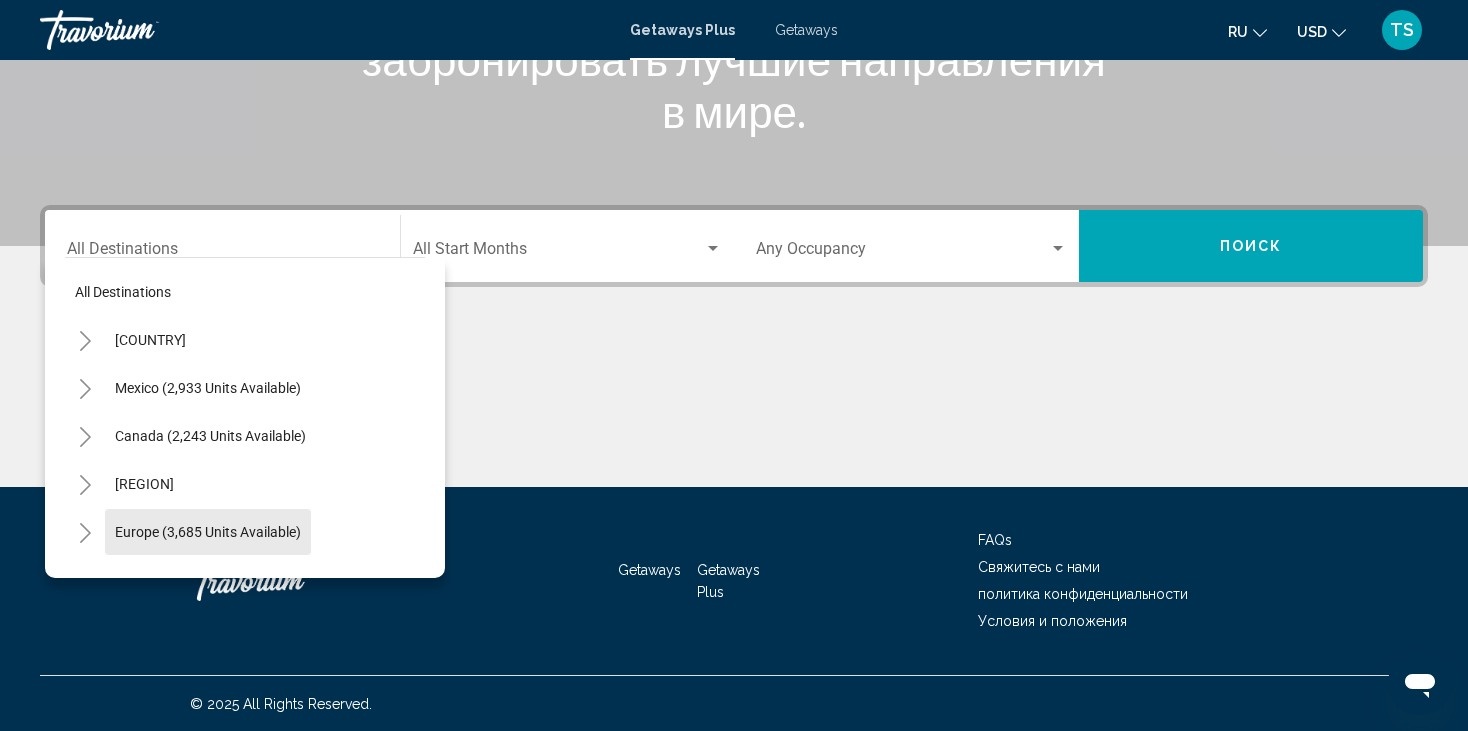click on "Europe (3,685 units available)" 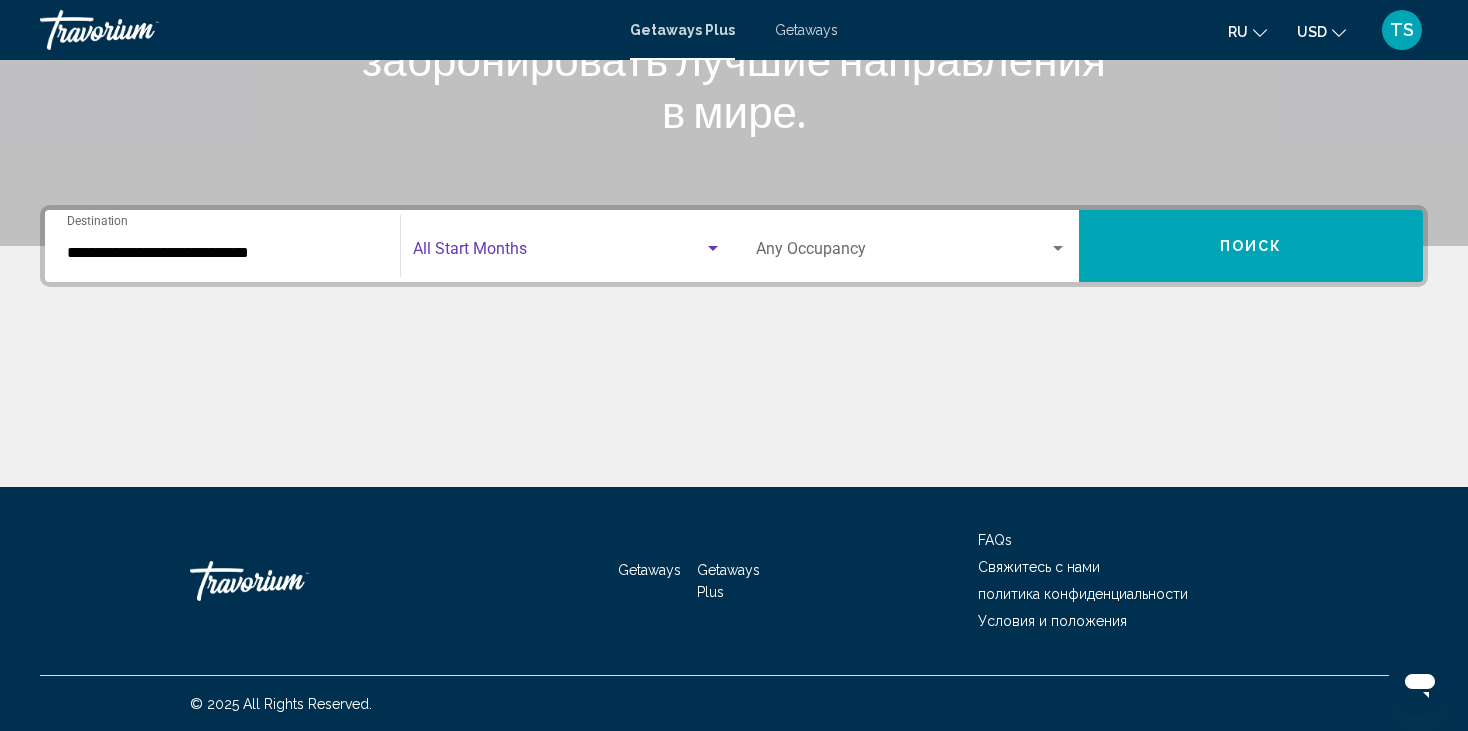 click at bounding box center (713, 249) 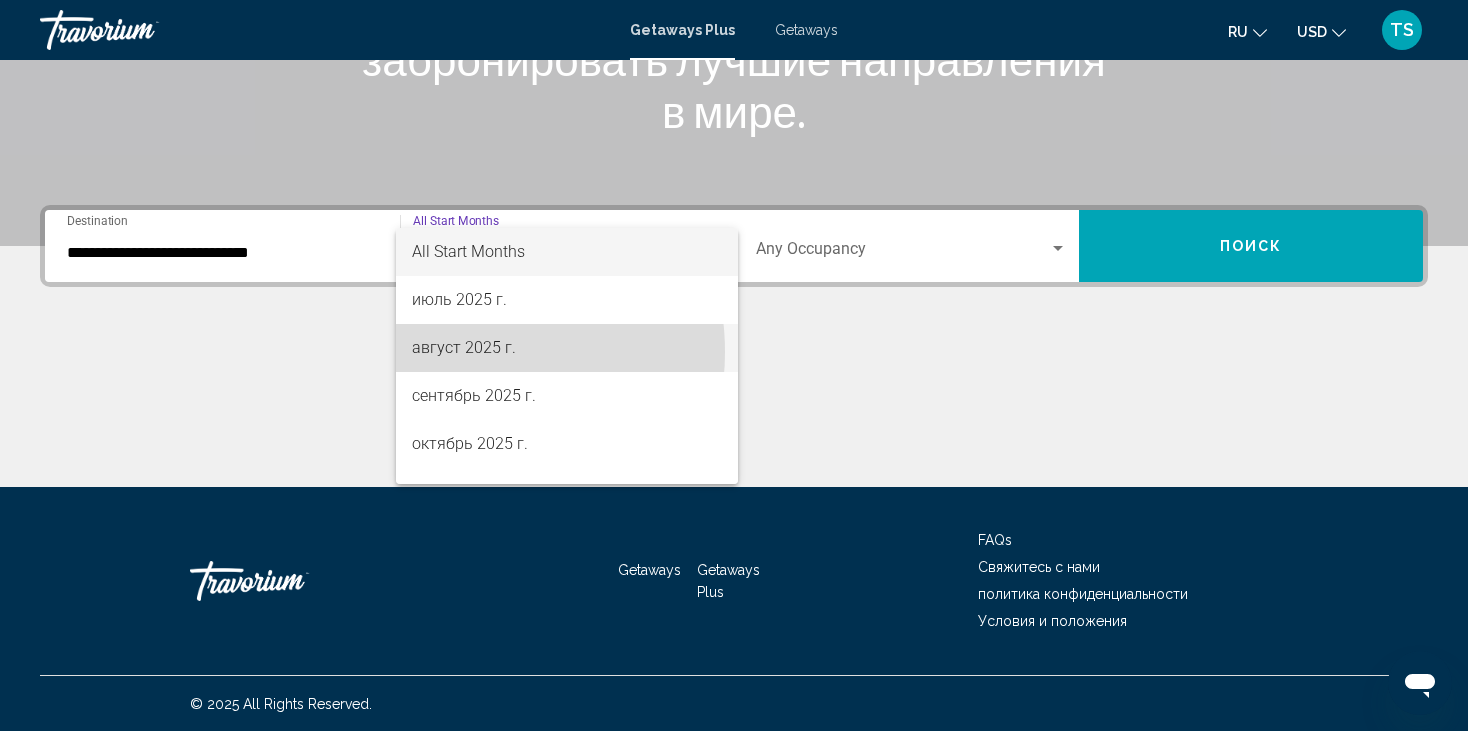 click on "август 2025 г." at bounding box center [567, 348] 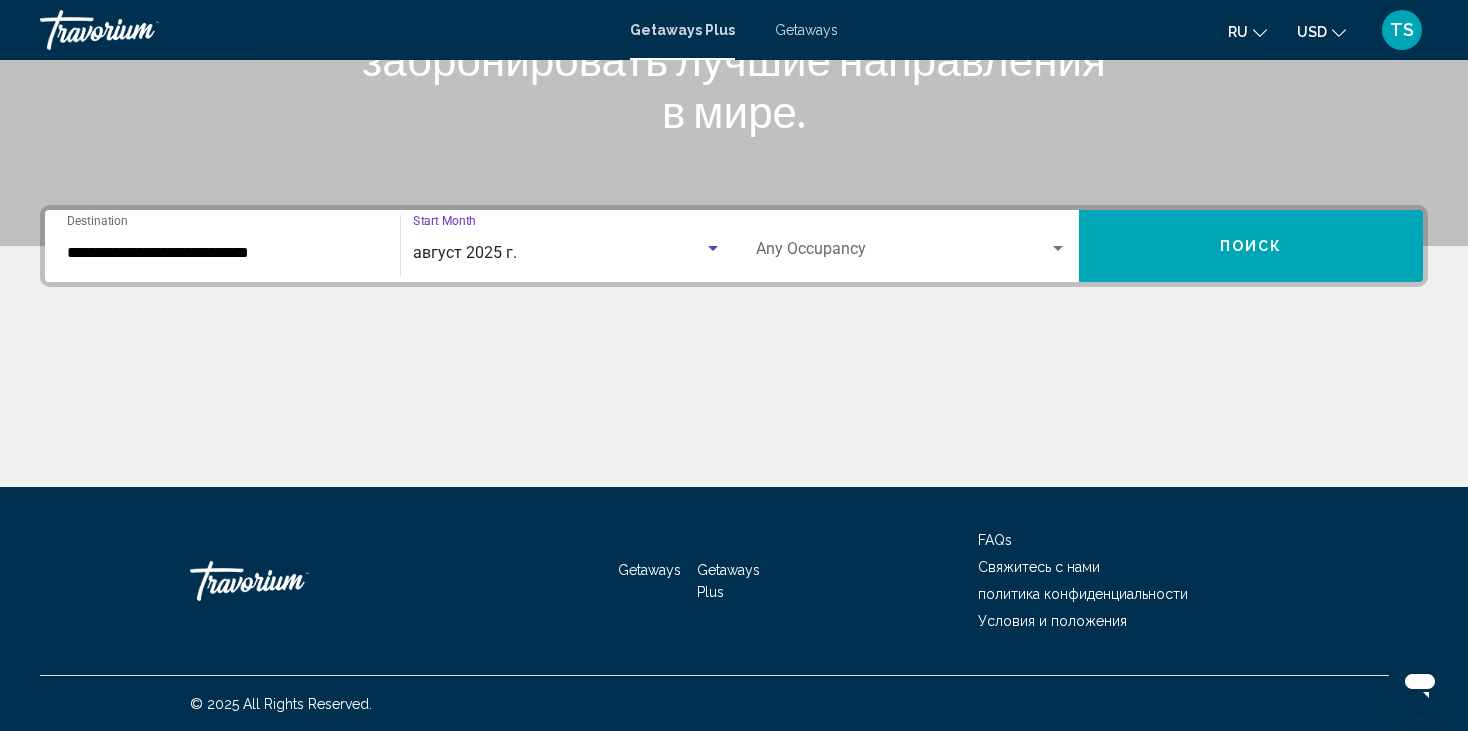 click at bounding box center (1058, 249) 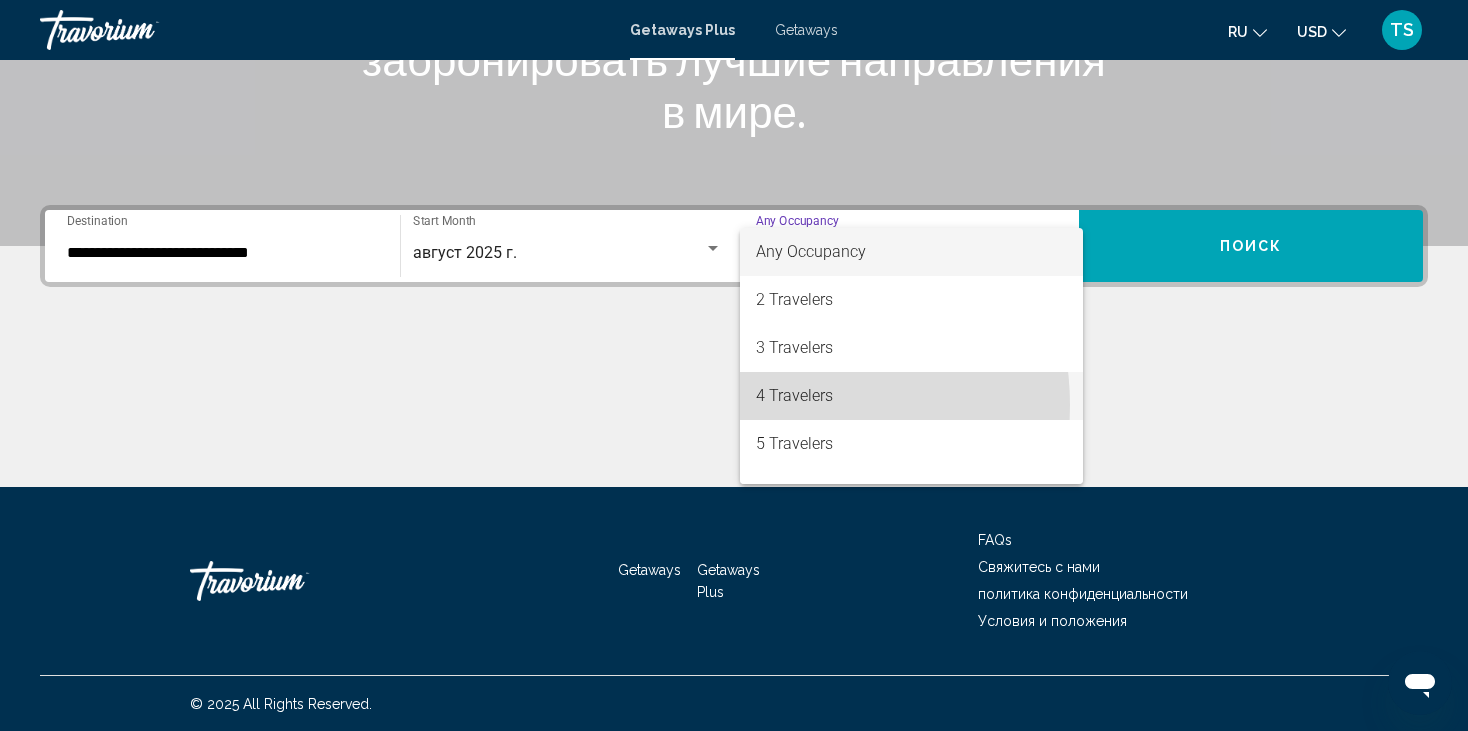 click on "4 Travelers" at bounding box center (911, 396) 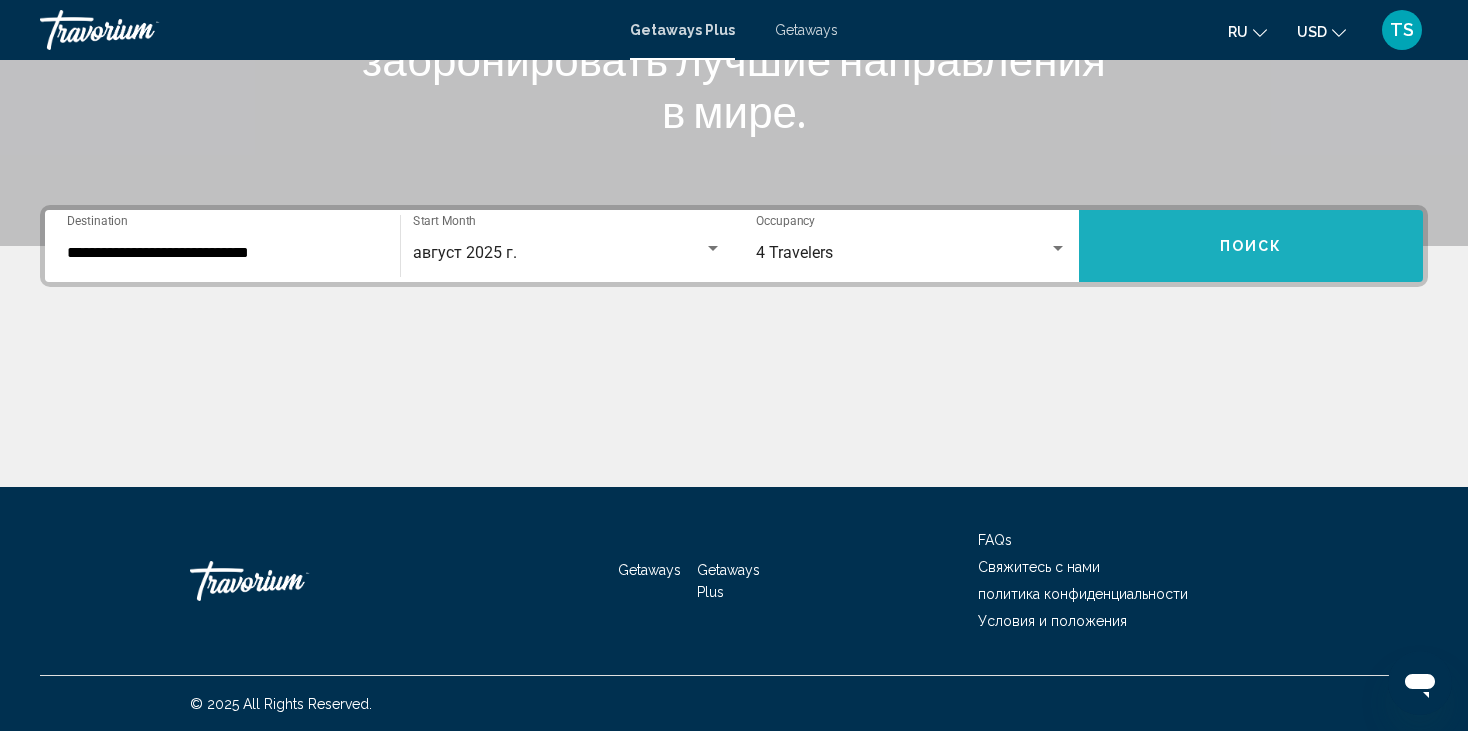 click on "Поиск" at bounding box center [1251, 247] 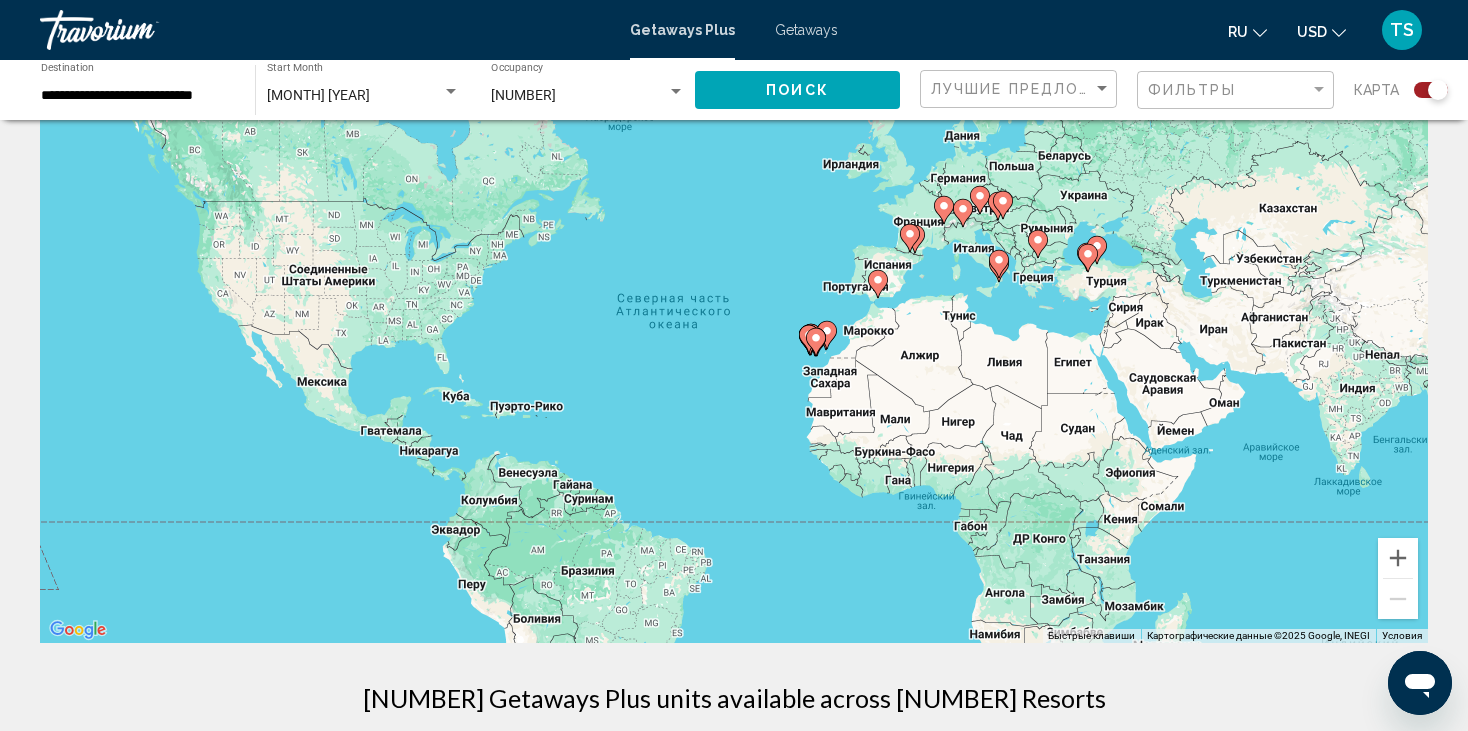 scroll, scrollTop: 100, scrollLeft: 0, axis: vertical 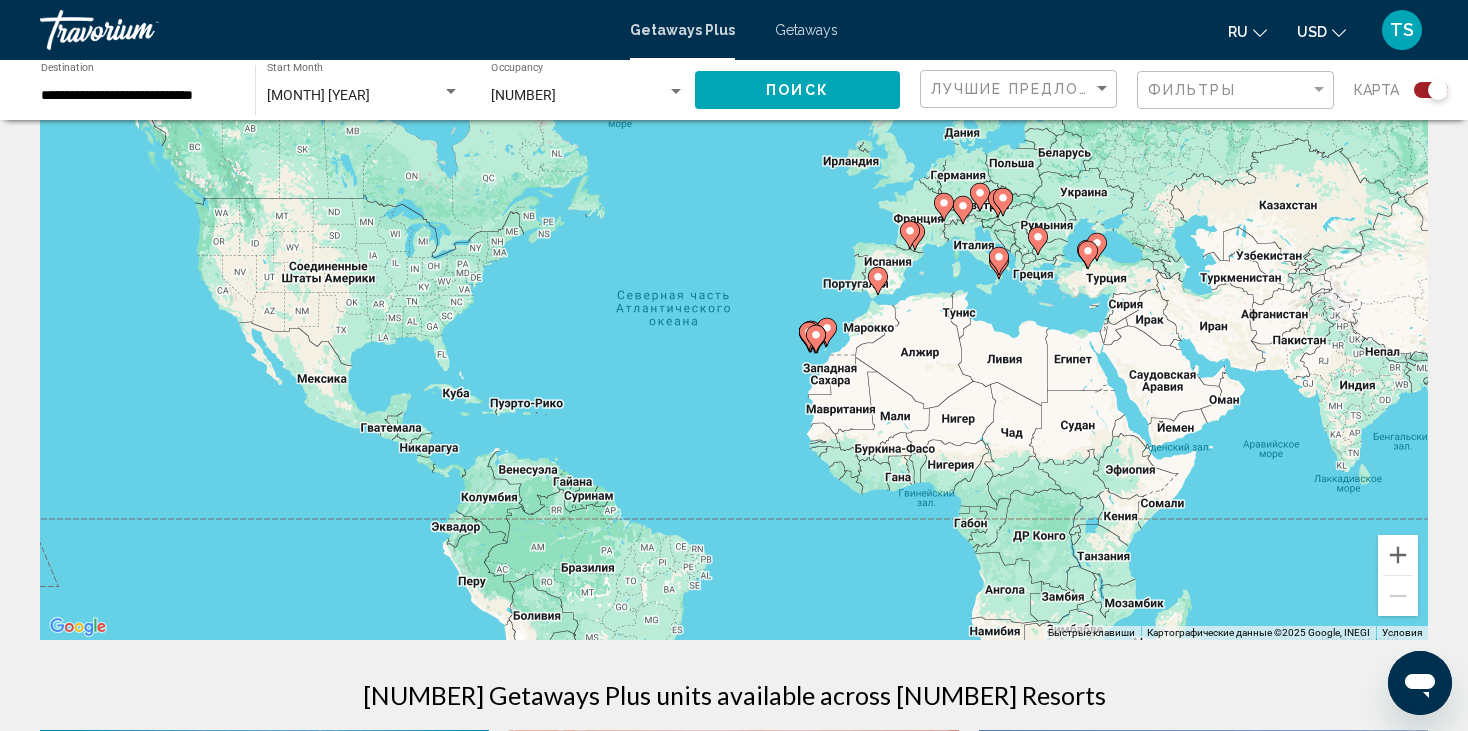 click 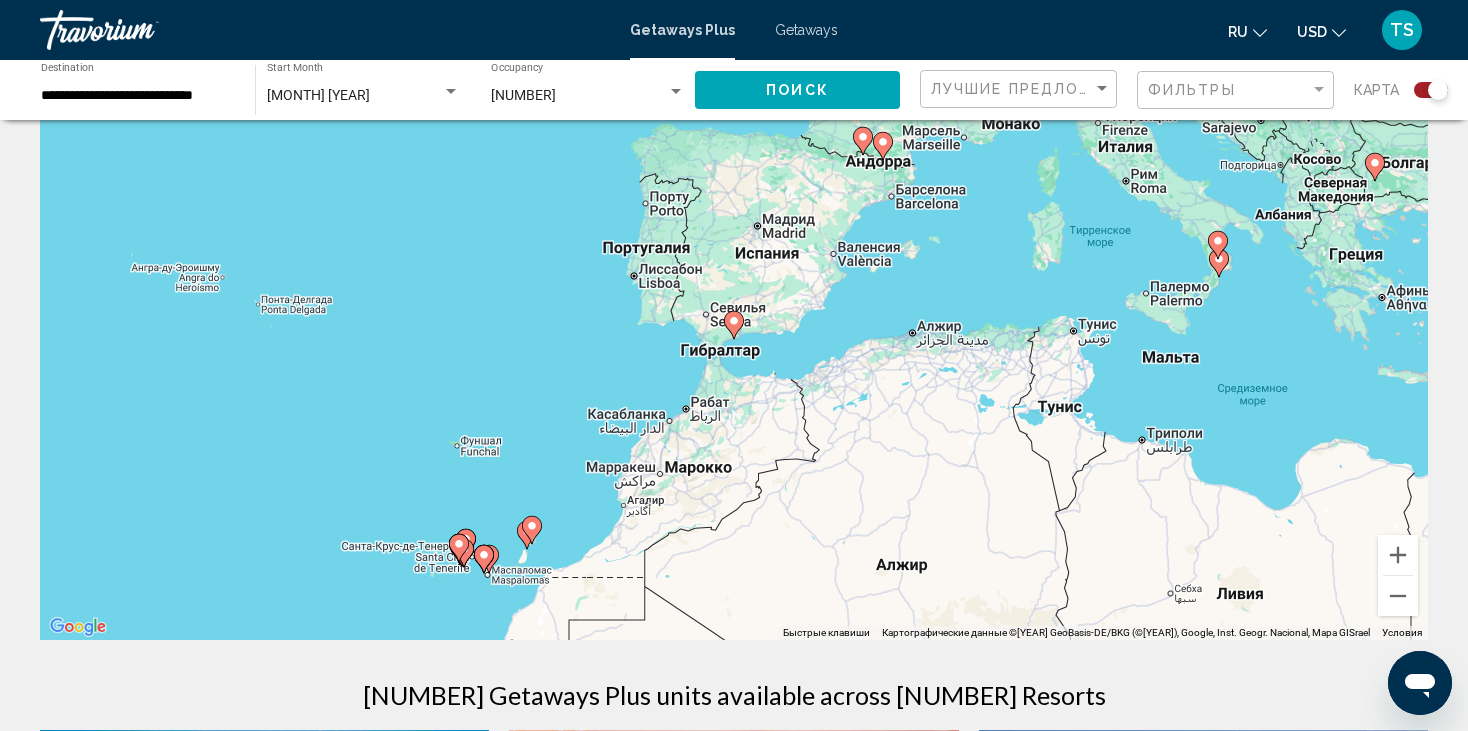 click 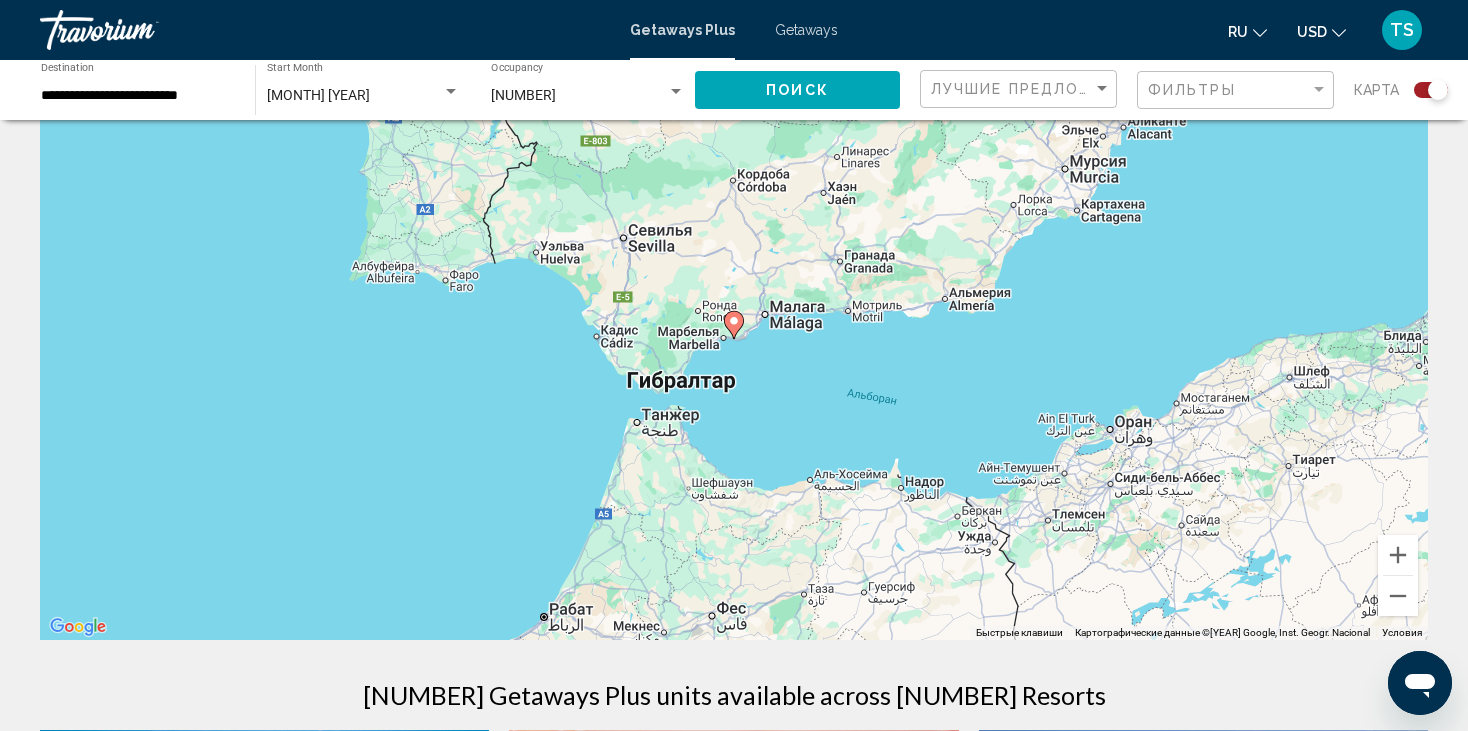 click 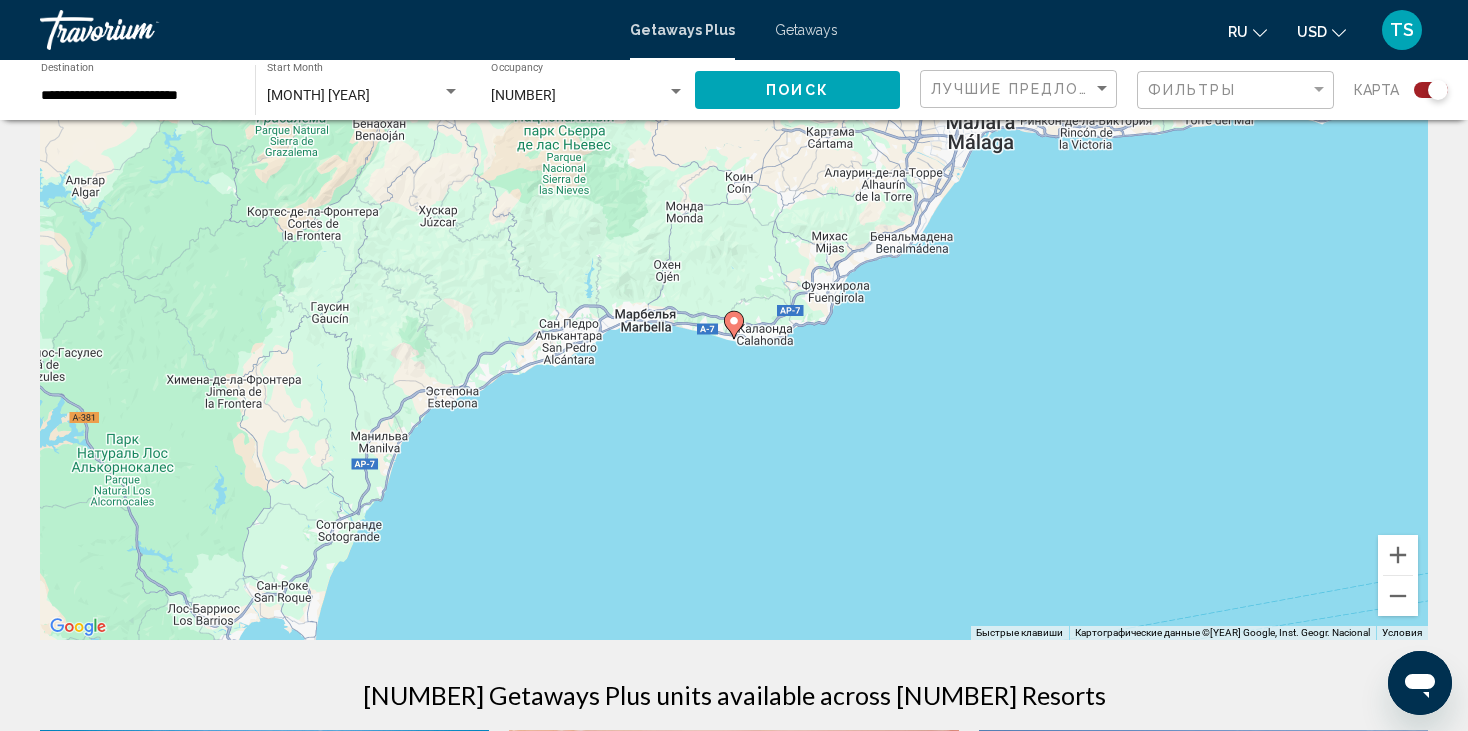 click 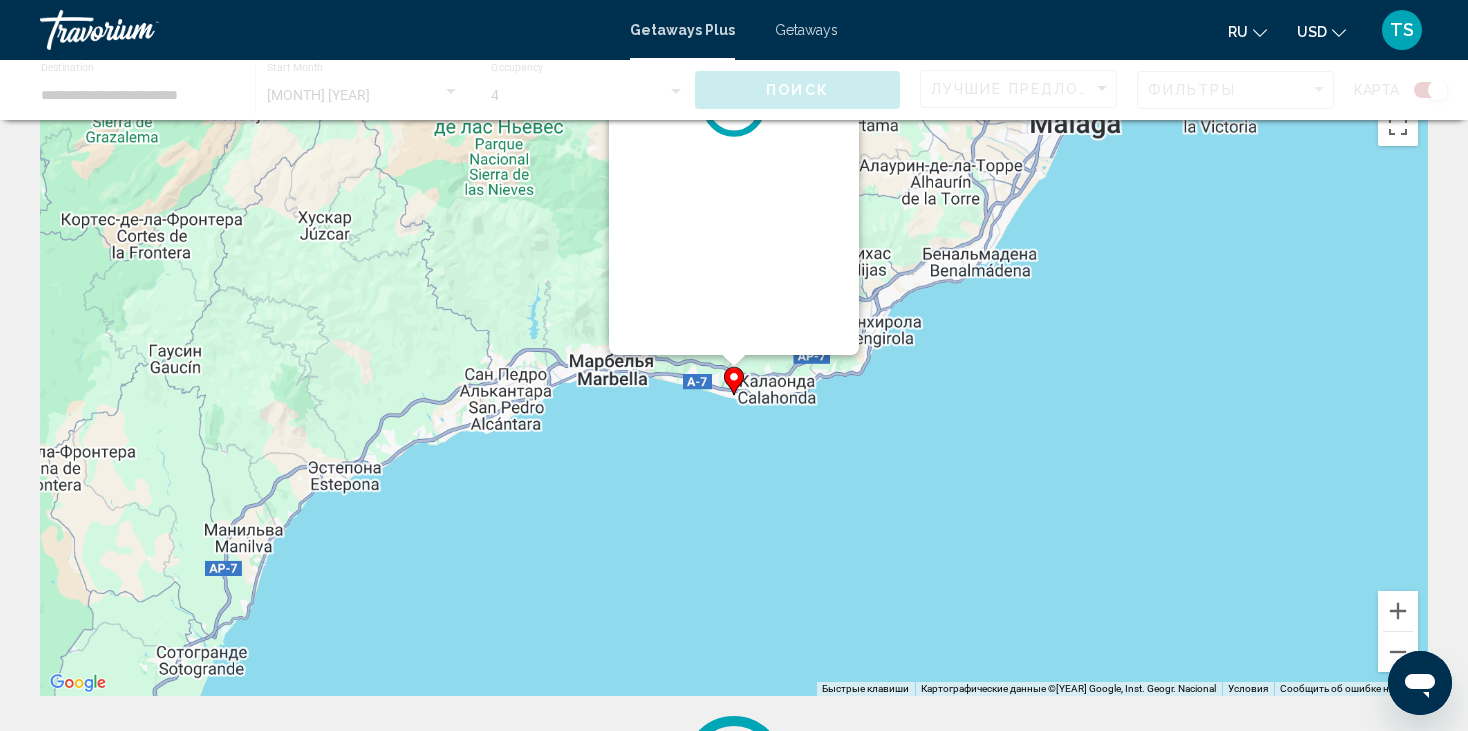 scroll, scrollTop: 0, scrollLeft: 0, axis: both 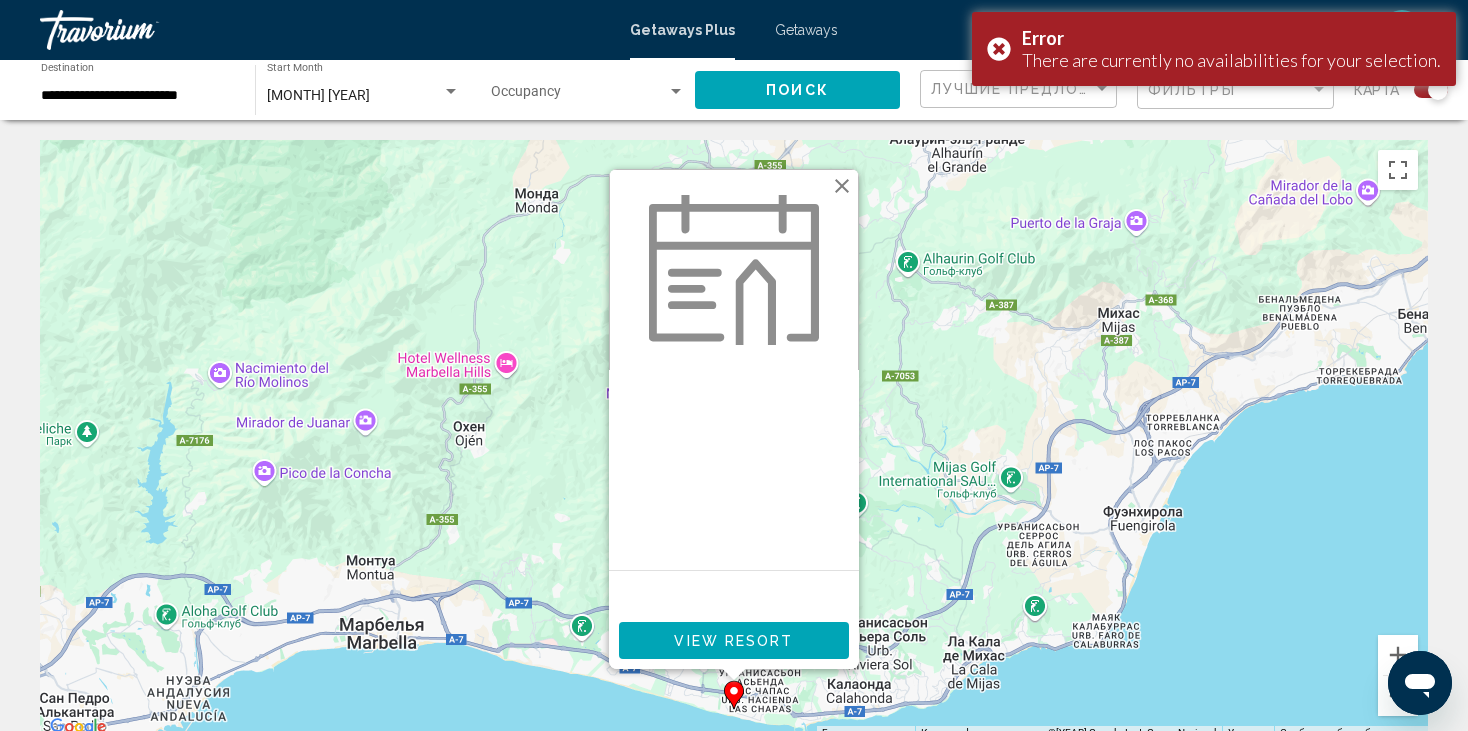 click on "View Resort" at bounding box center [733, 641] 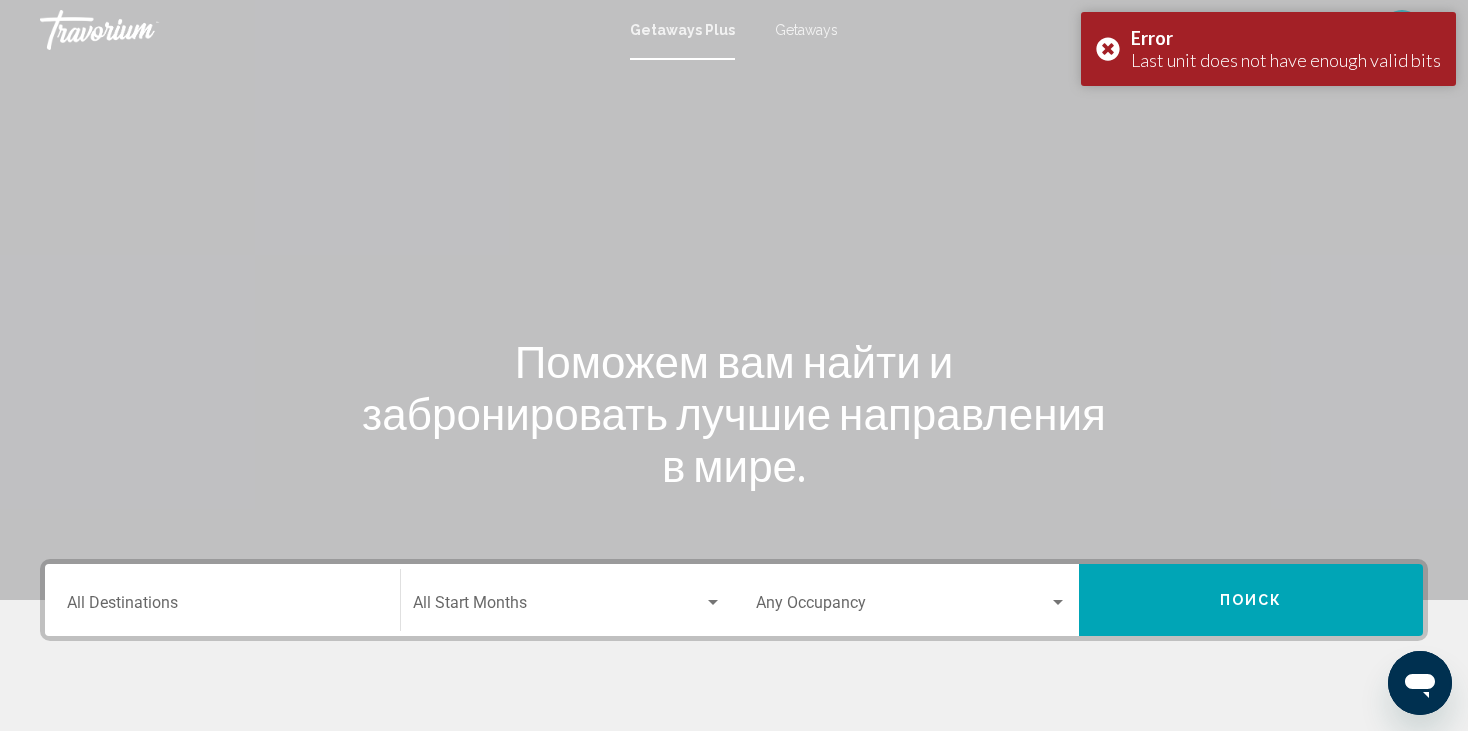 drag, startPoint x: 1007, startPoint y: 37, endPoint x: 998, endPoint y: 45, distance: 12.0415945 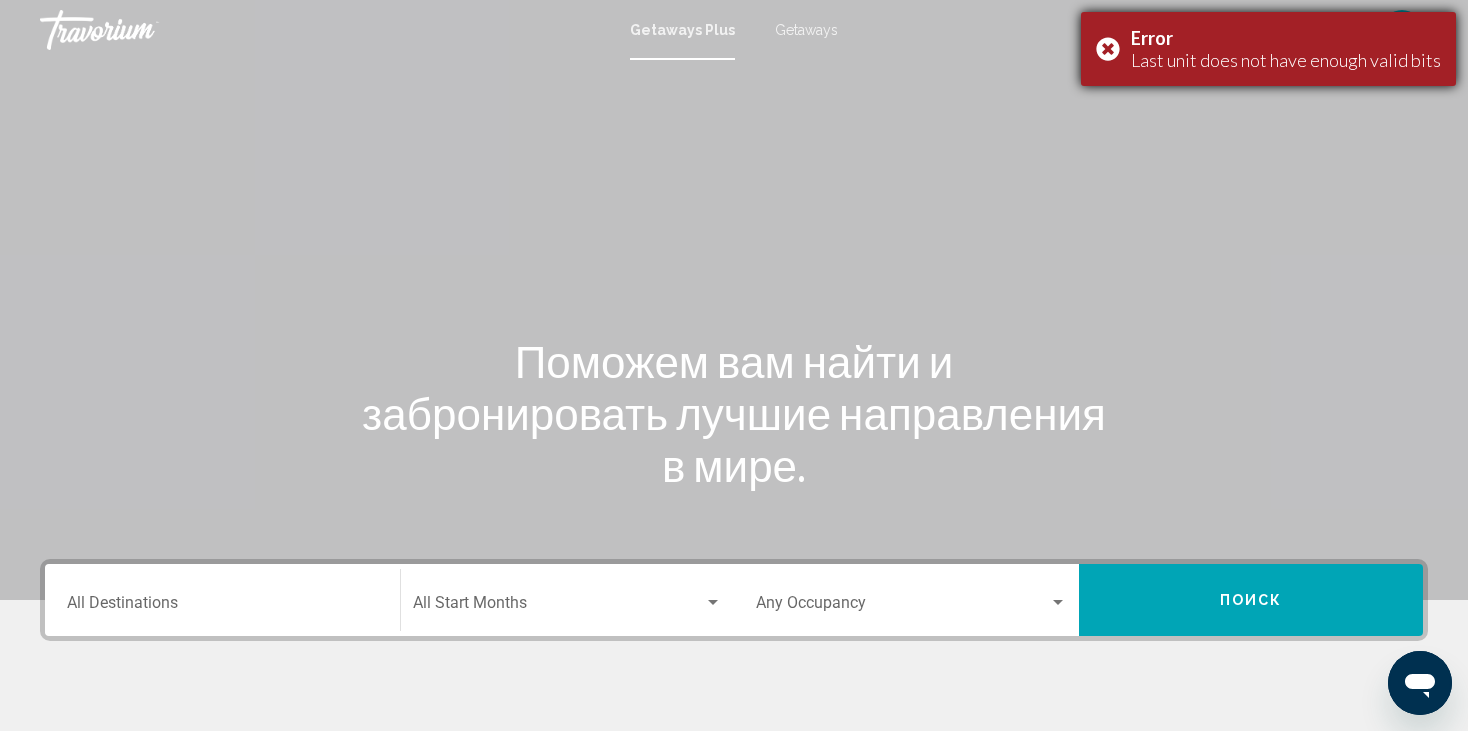 click on "Error Last unit does not have enough valid bits" at bounding box center (1268, 49) 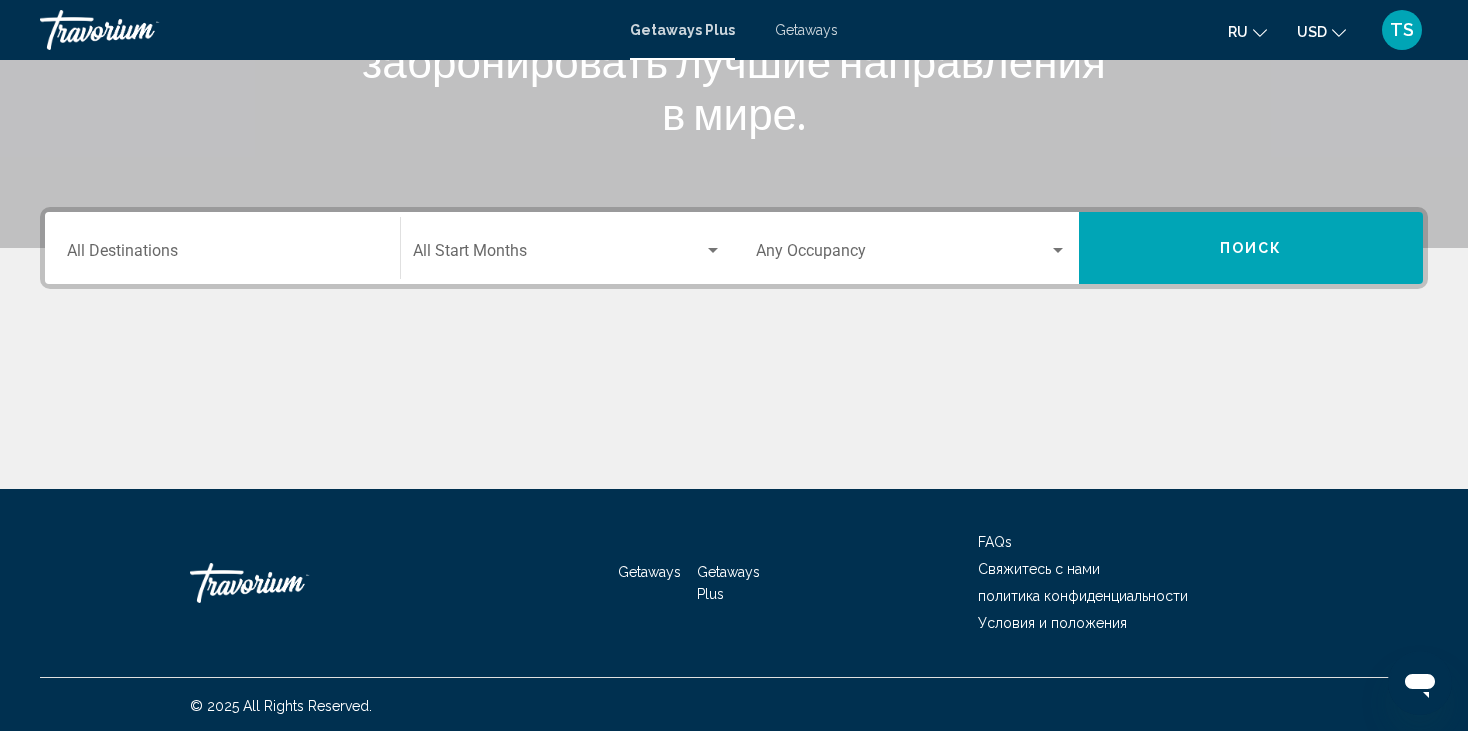 scroll, scrollTop: 354, scrollLeft: 0, axis: vertical 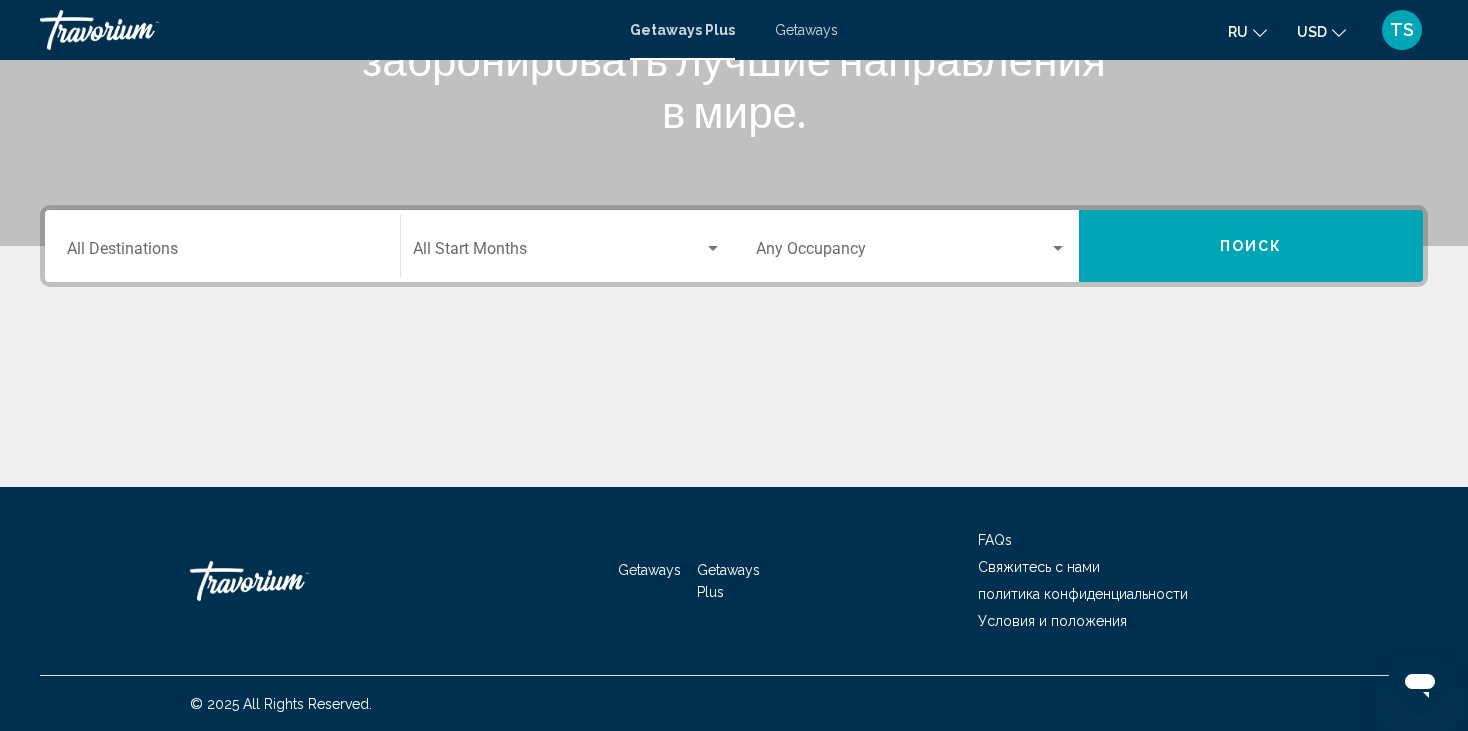 click on "Destination All Destinations" at bounding box center (222, 246) 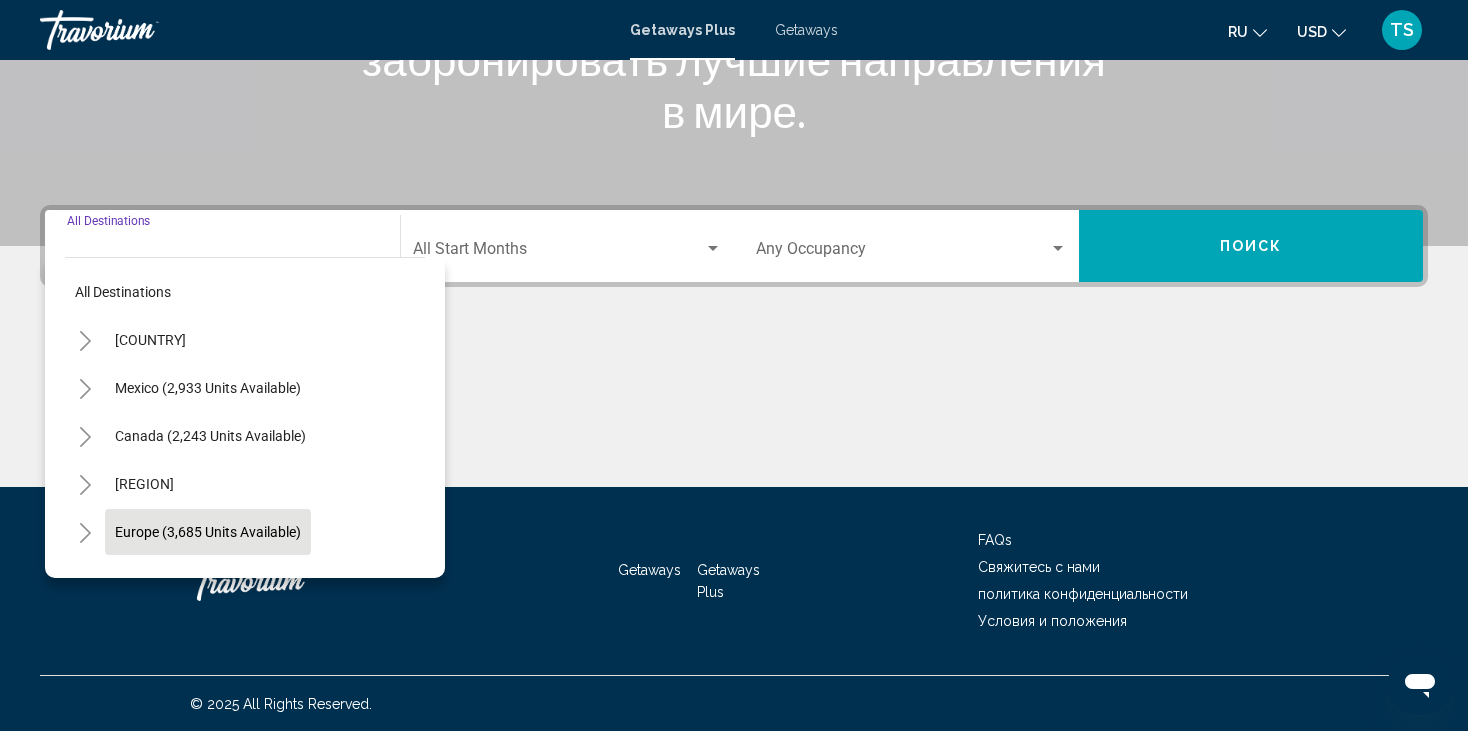 click on "Europe (3,685 units available)" at bounding box center (208, 580) 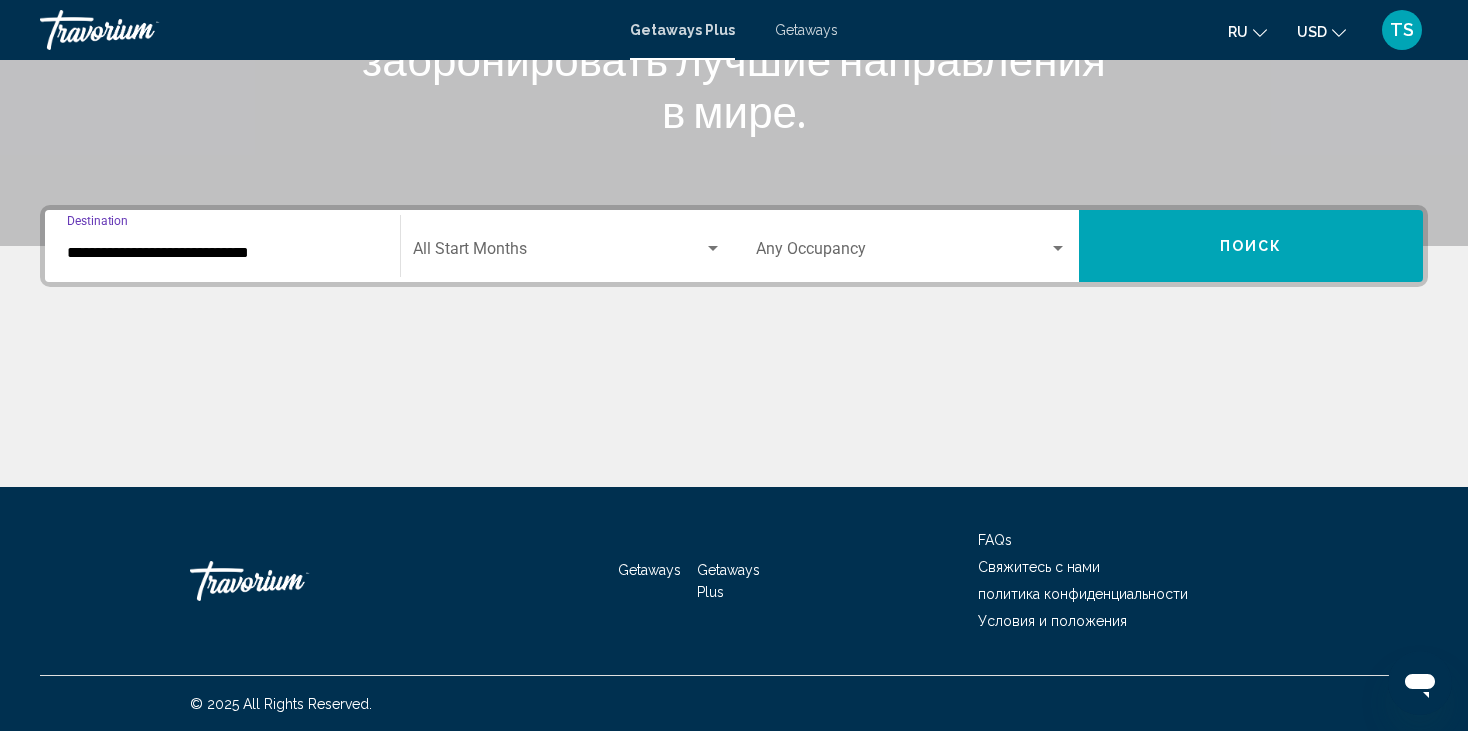 click on "Start Month All Start Months" 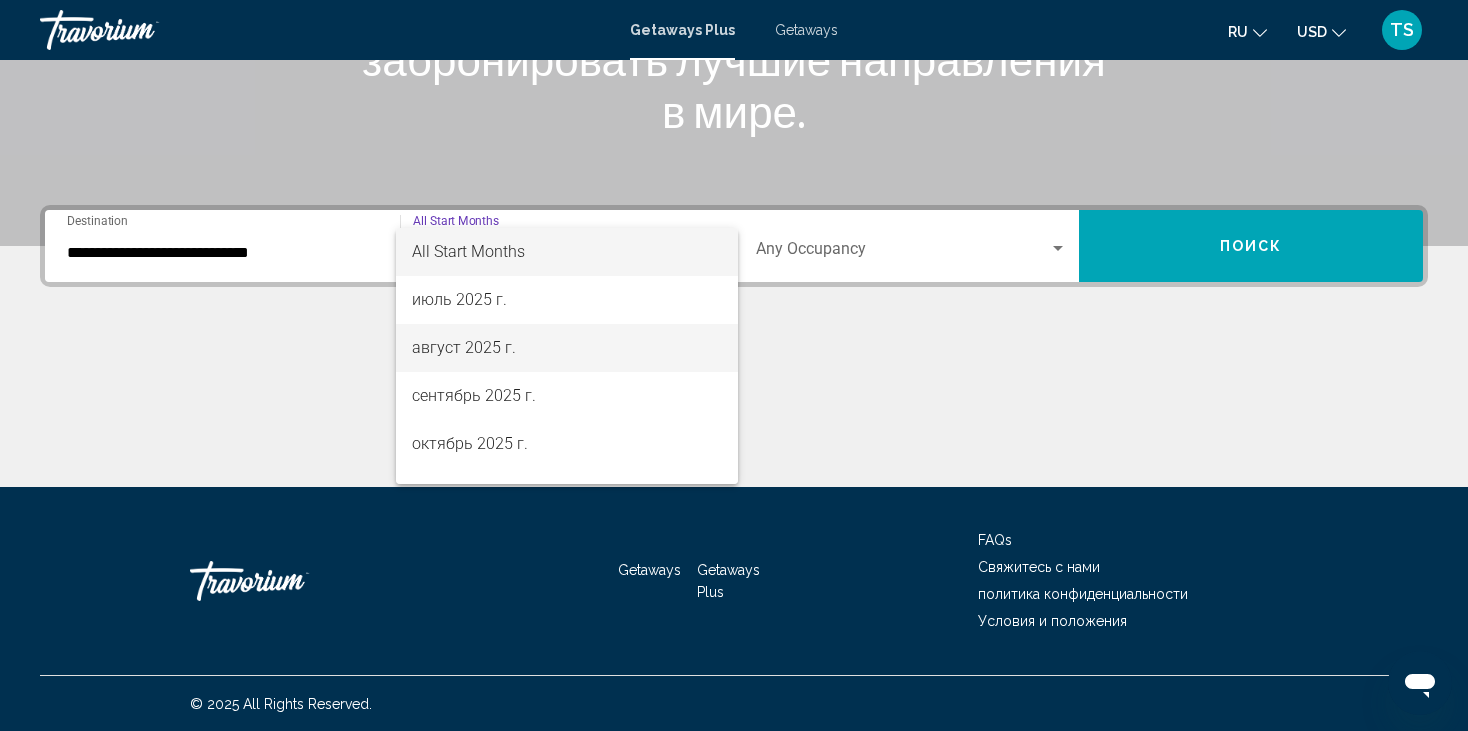 drag, startPoint x: 451, startPoint y: 349, endPoint x: 475, endPoint y: 344, distance: 24.5153 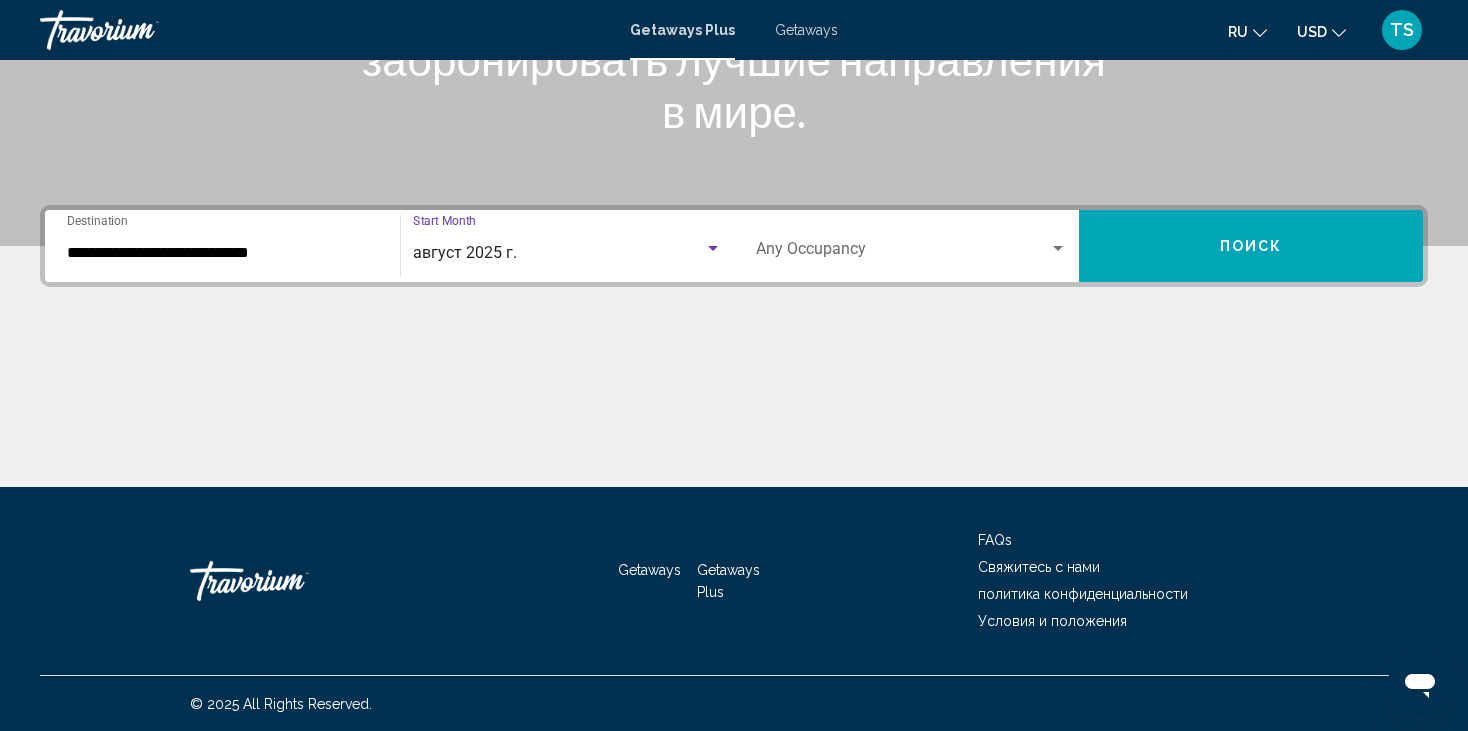 click at bounding box center [1058, 249] 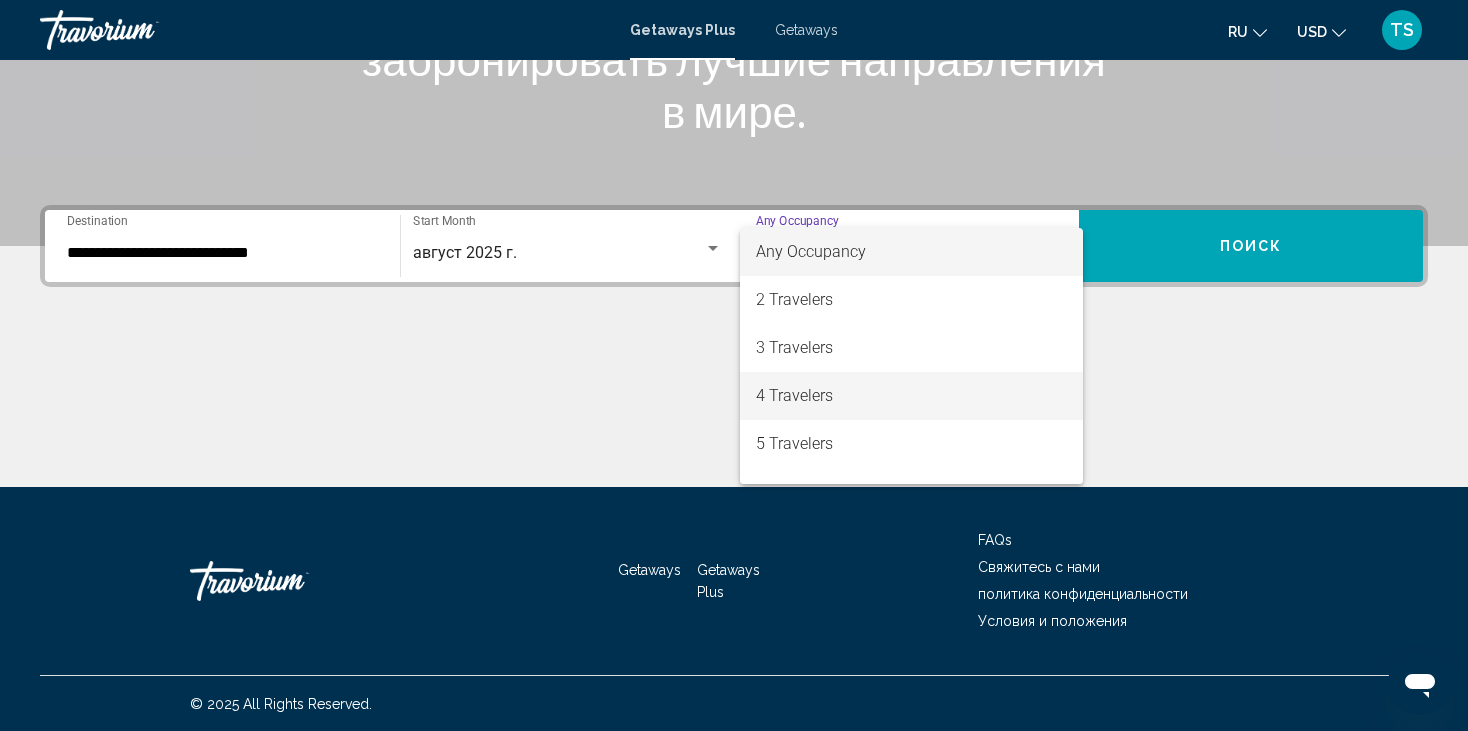 click on "4 Travelers" at bounding box center [911, 396] 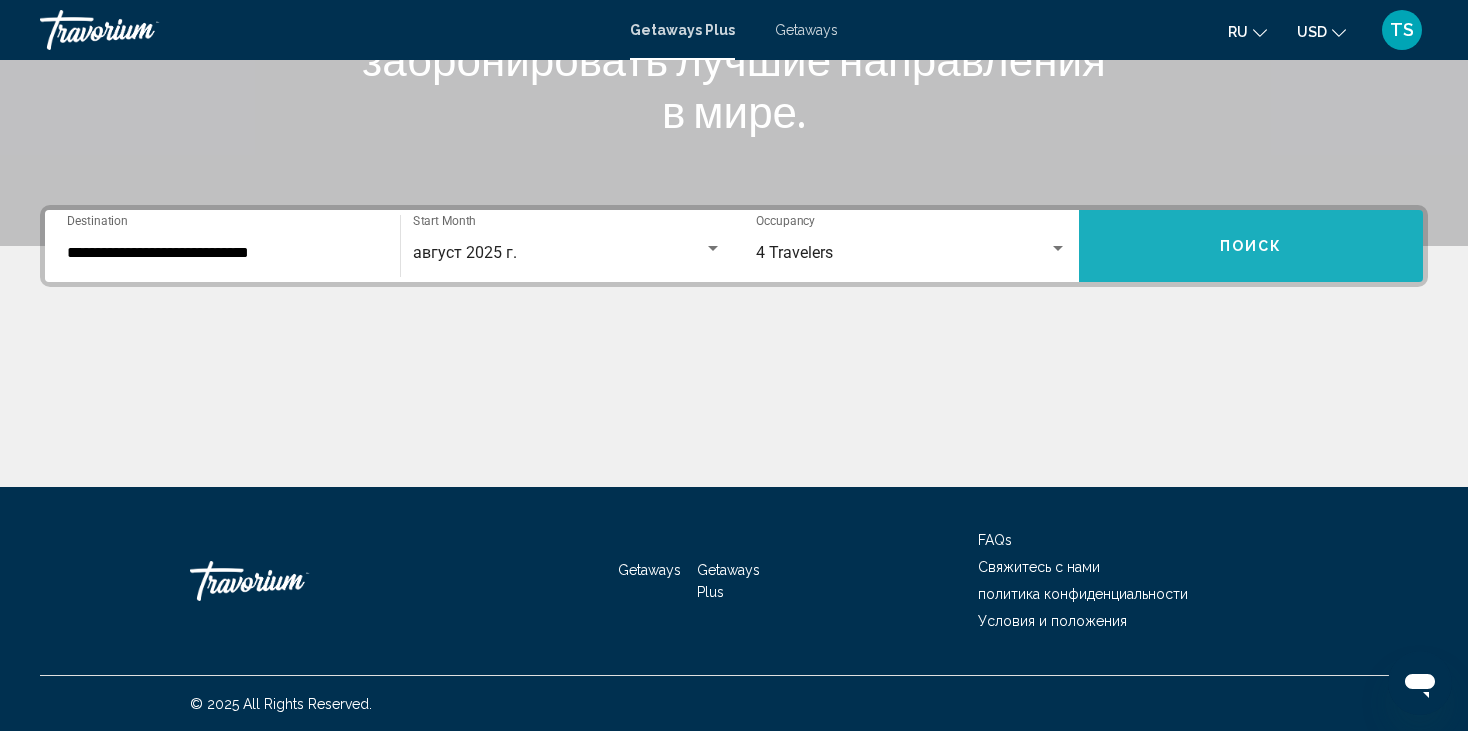 click on "Поиск" at bounding box center (1251, 246) 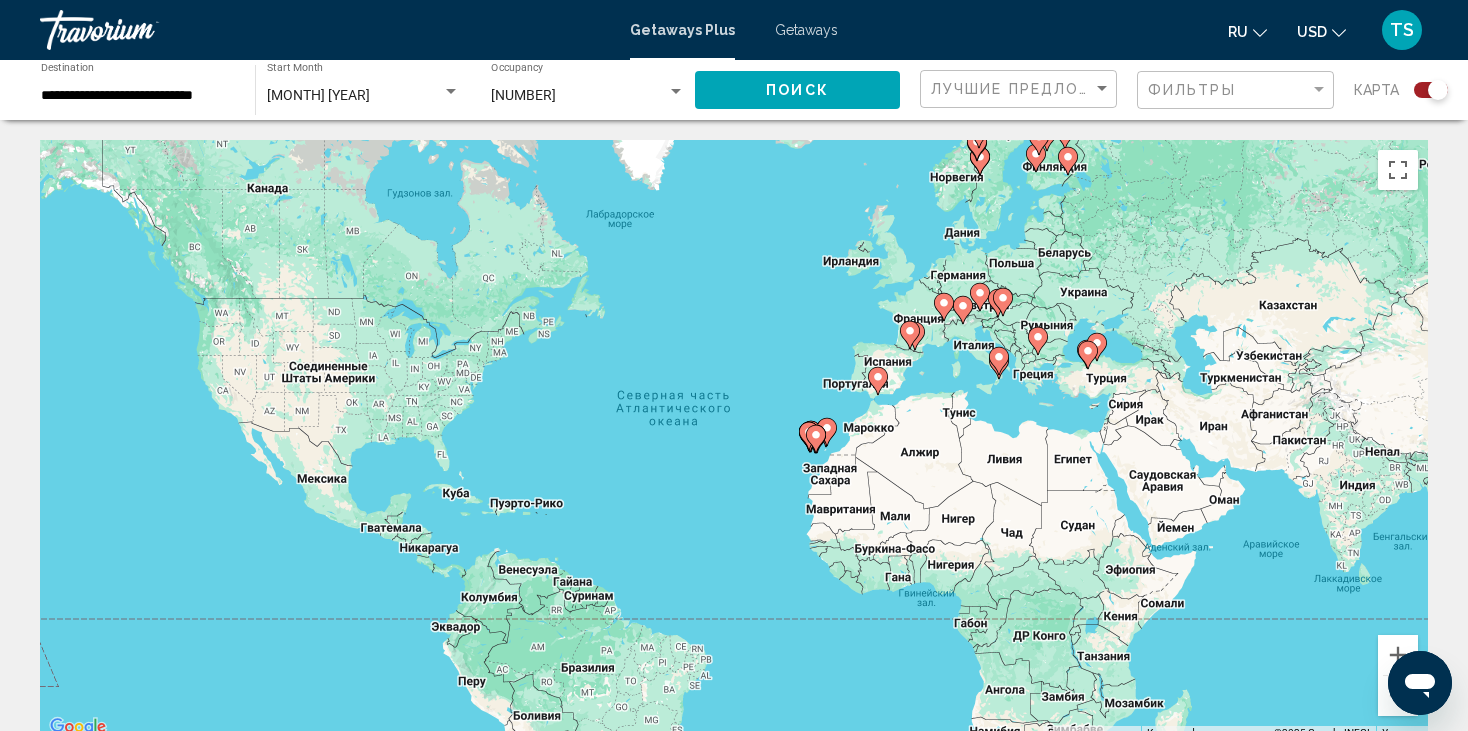 click 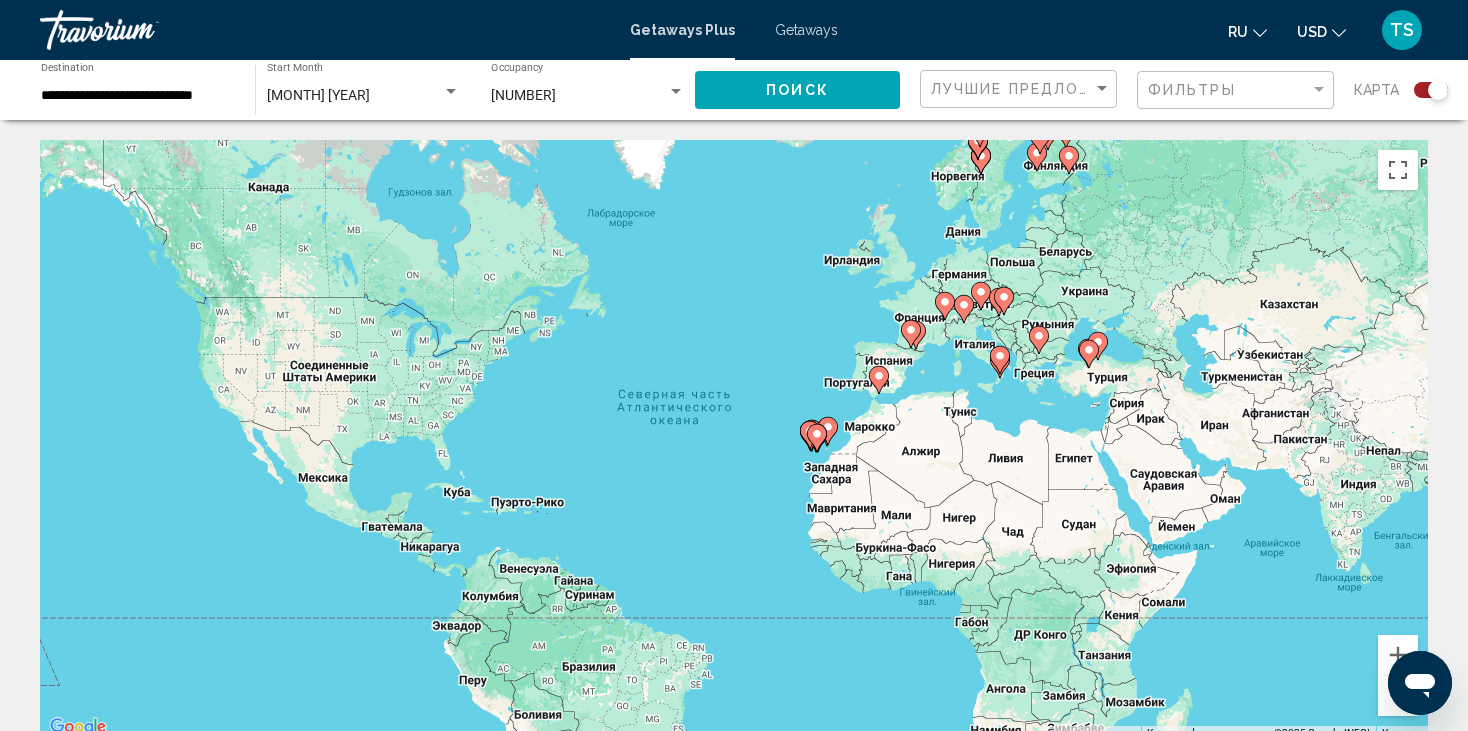 click 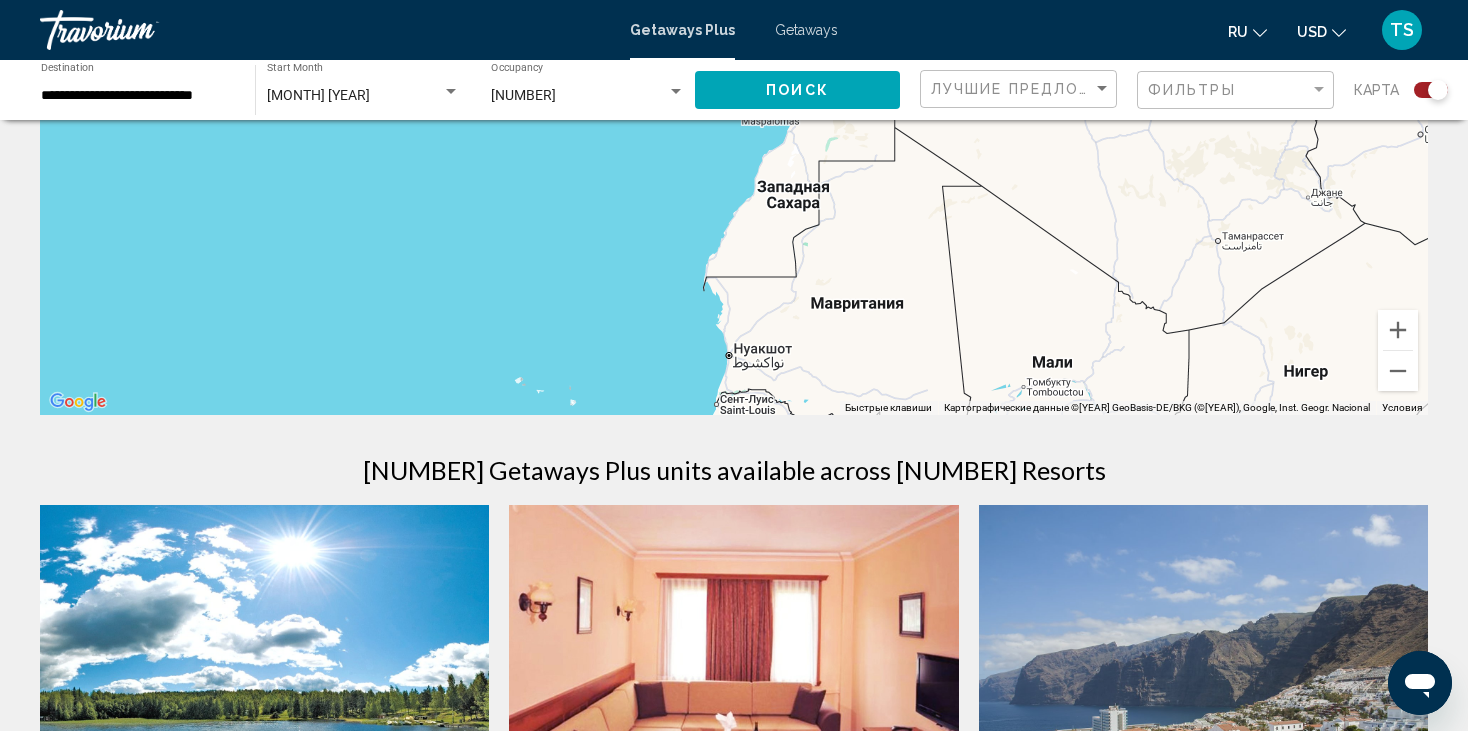 scroll, scrollTop: 0, scrollLeft: 0, axis: both 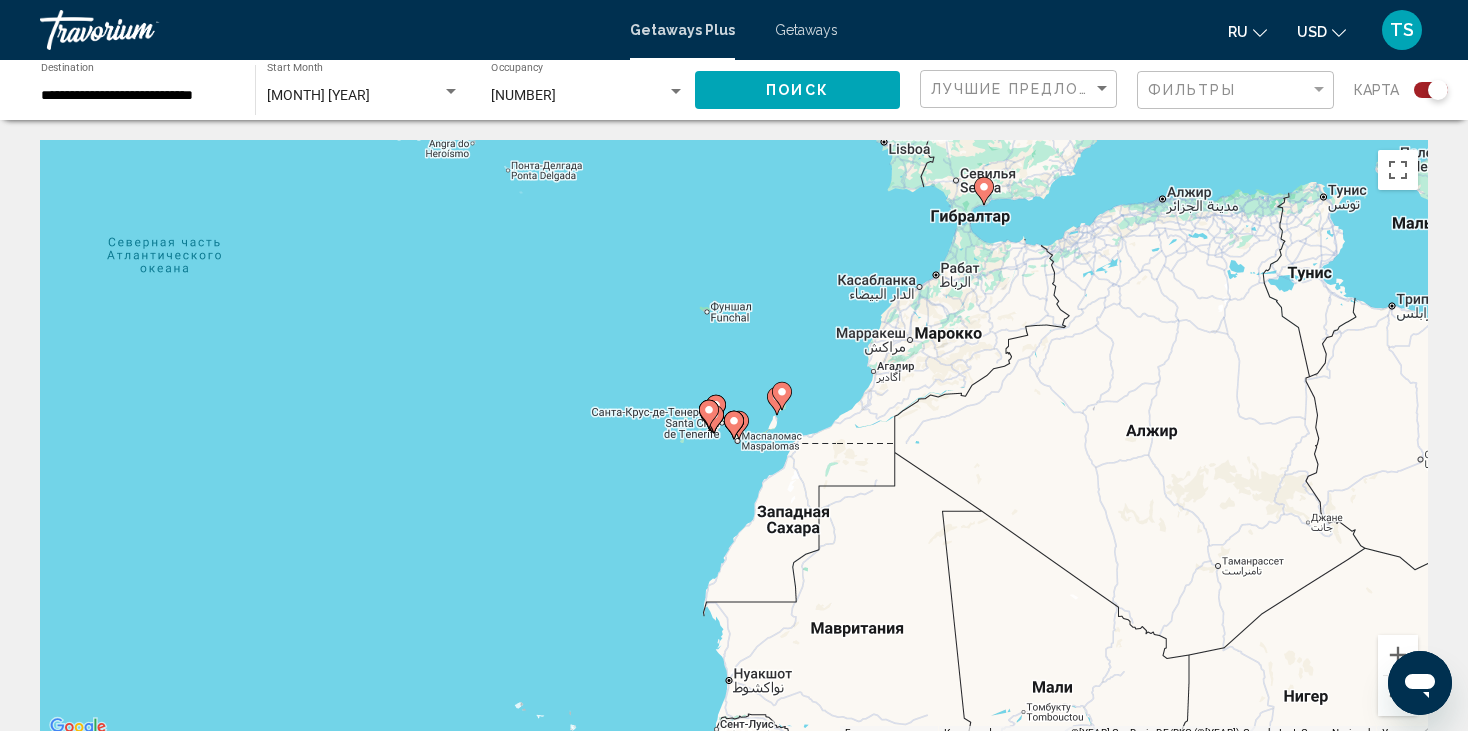 click 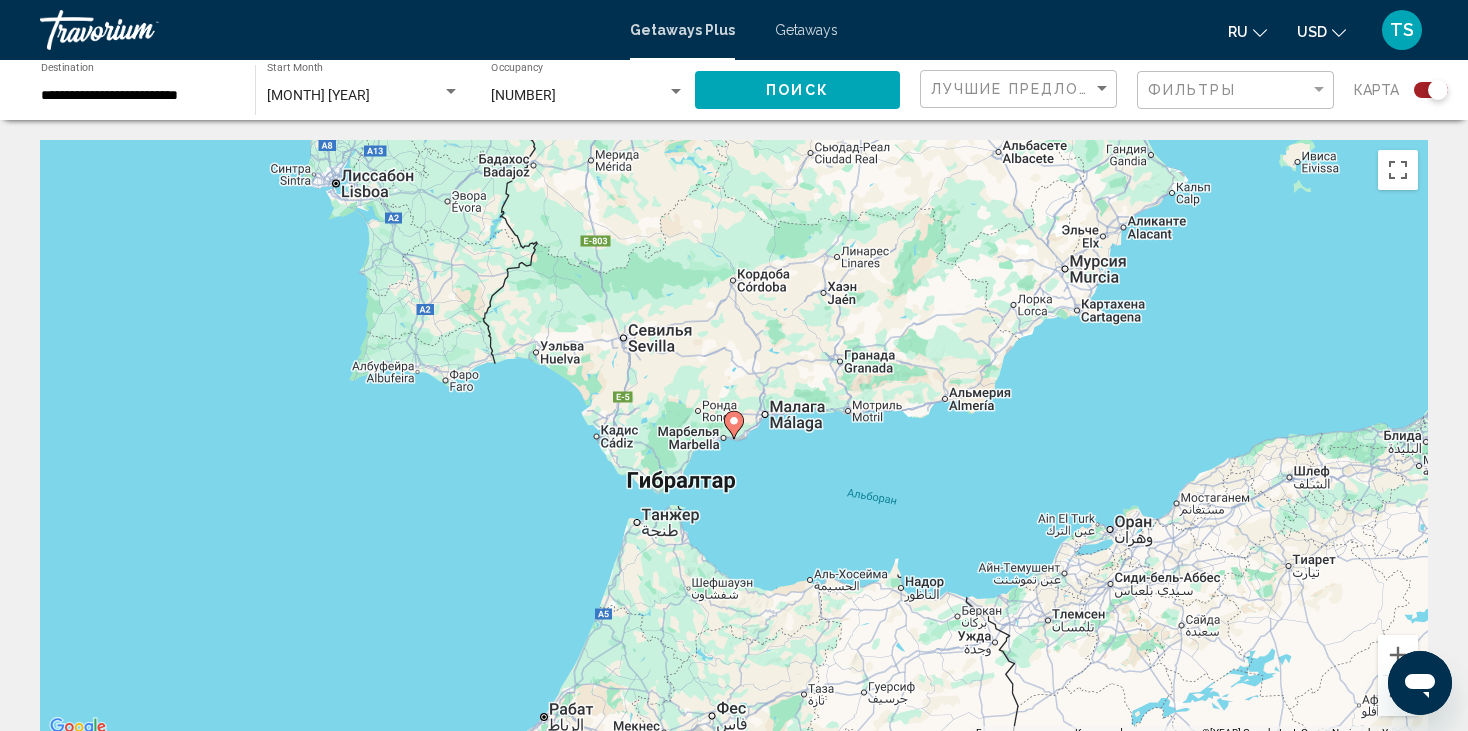 click 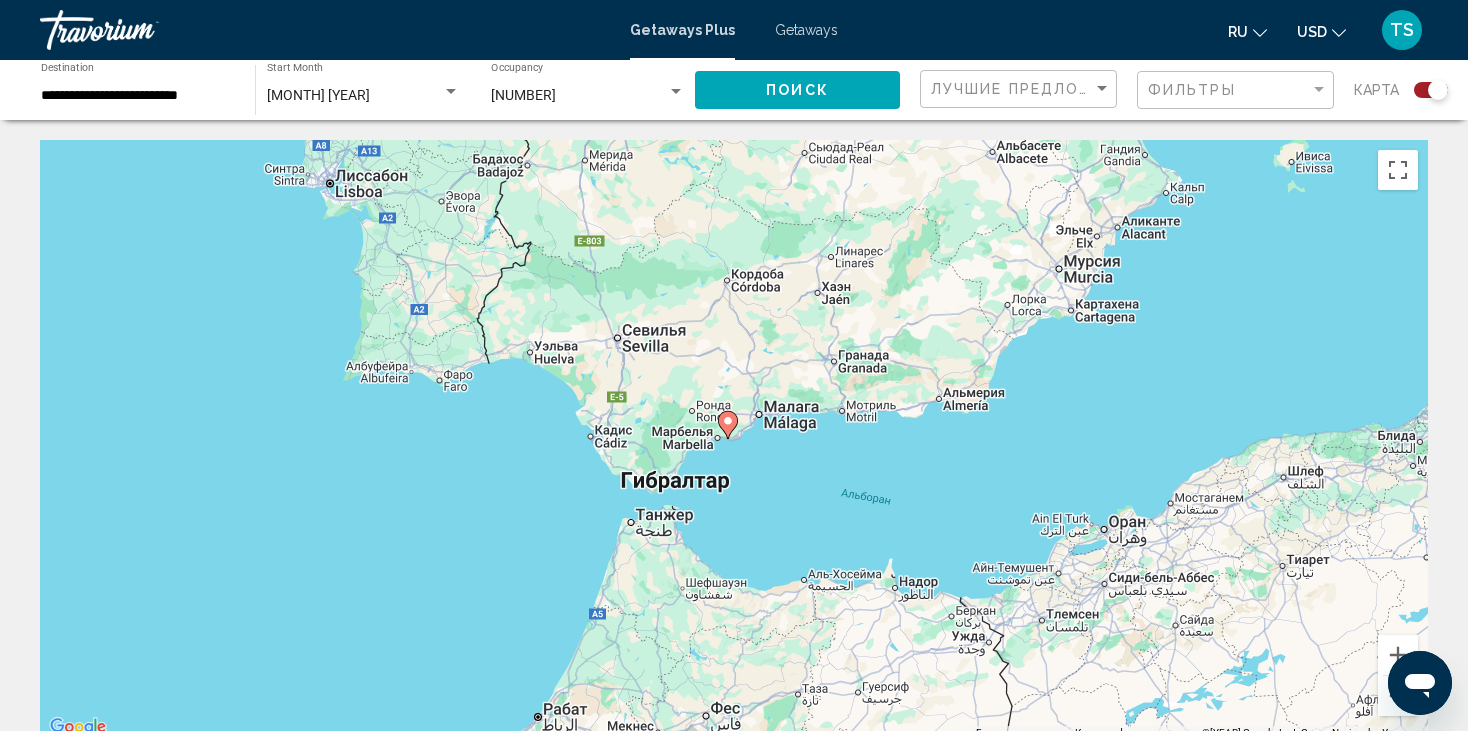 click 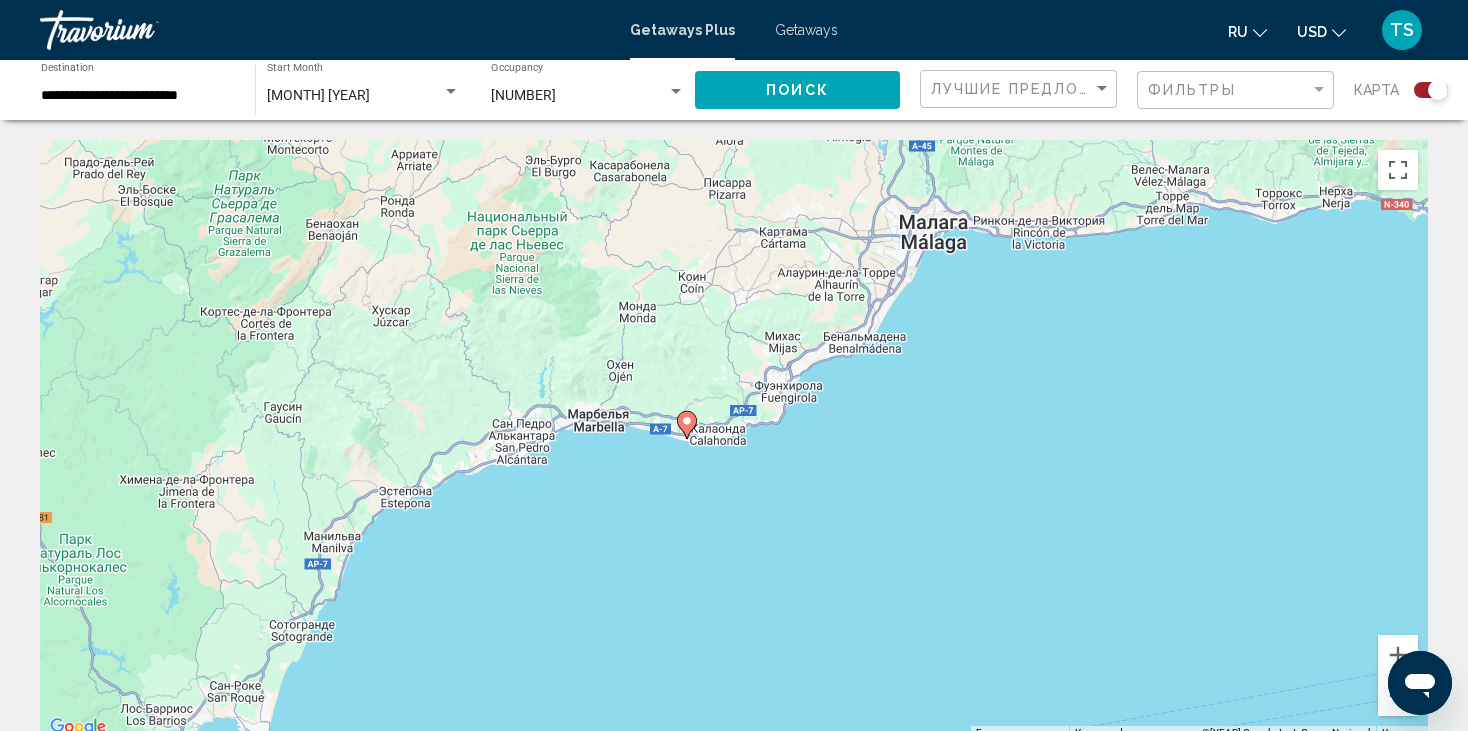 click 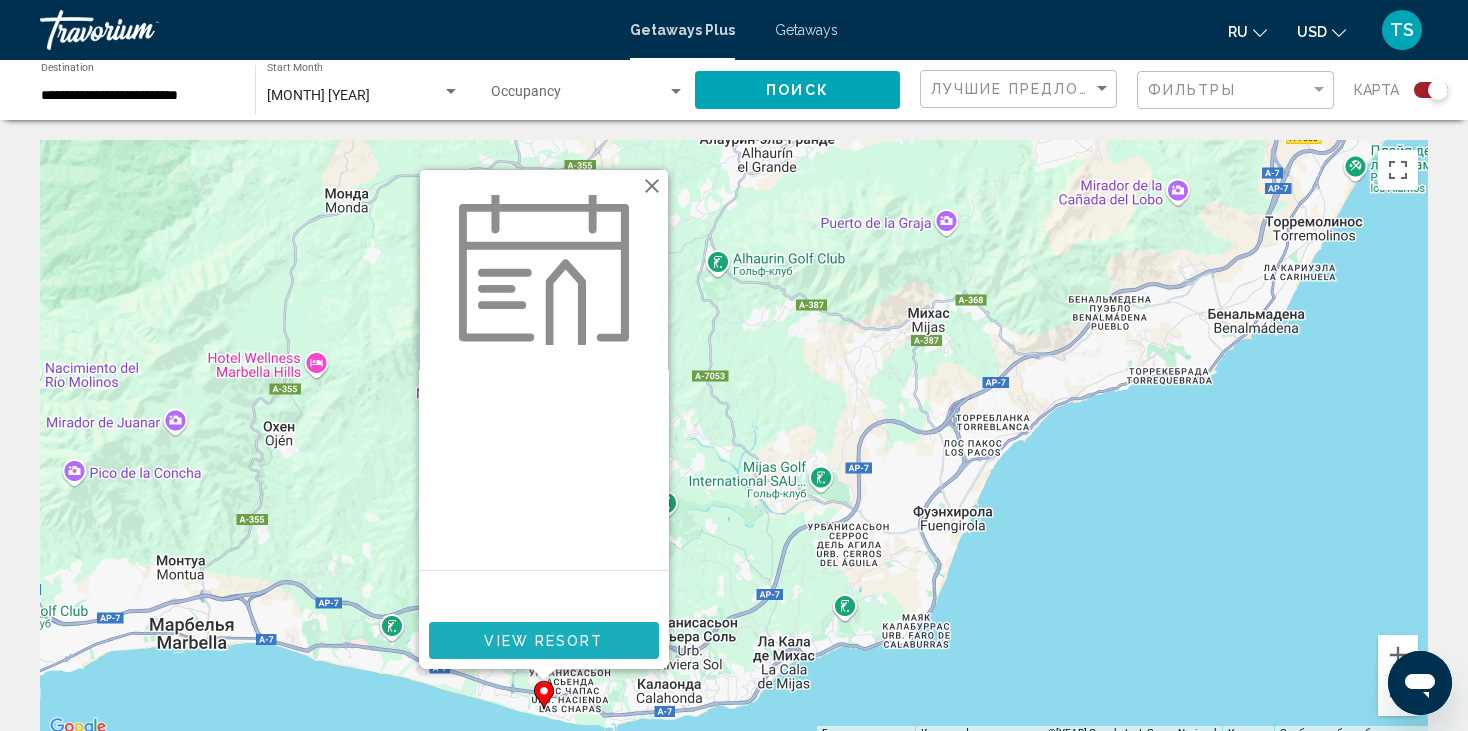 click on "View Resort" at bounding box center [544, 640] 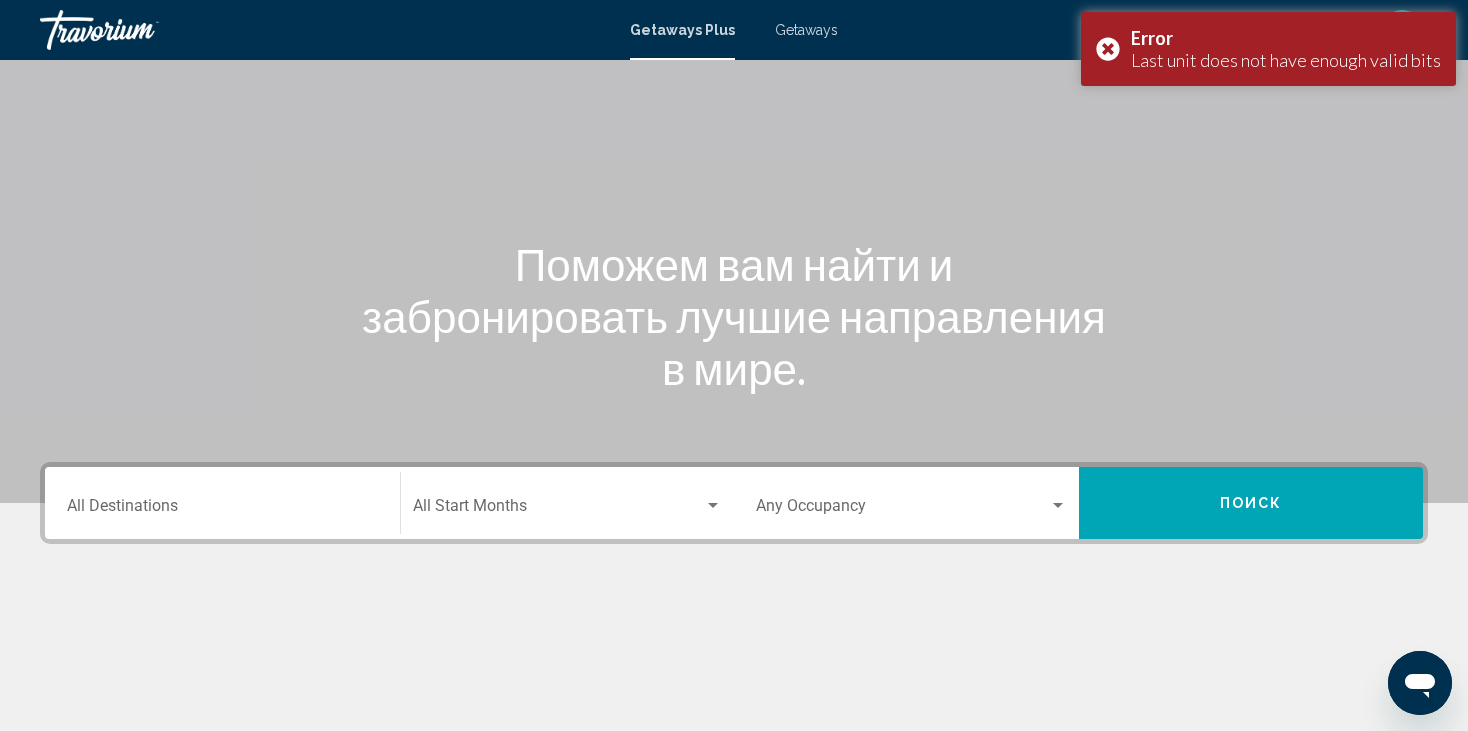 scroll, scrollTop: 100, scrollLeft: 0, axis: vertical 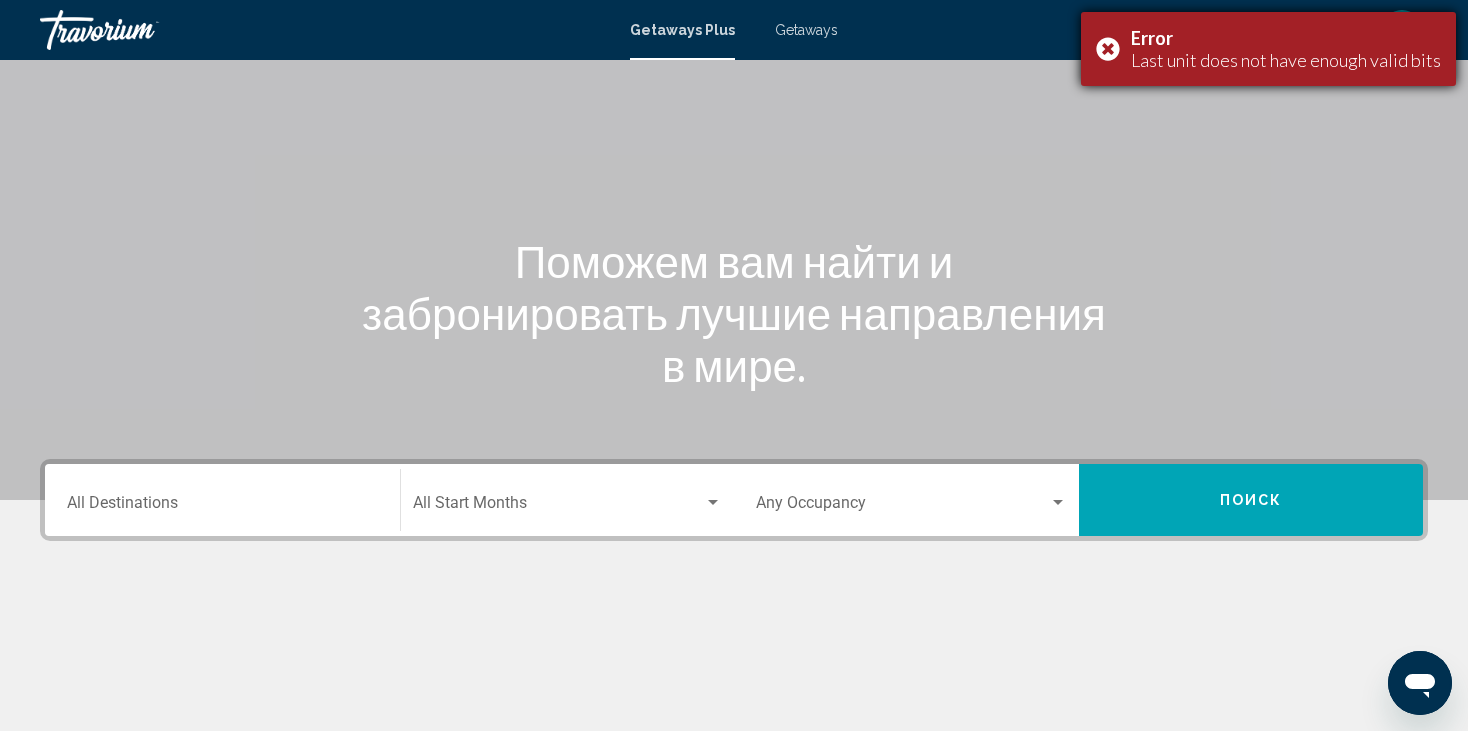 click on "Error Last unit does not have enough valid bits" at bounding box center [1268, 49] 